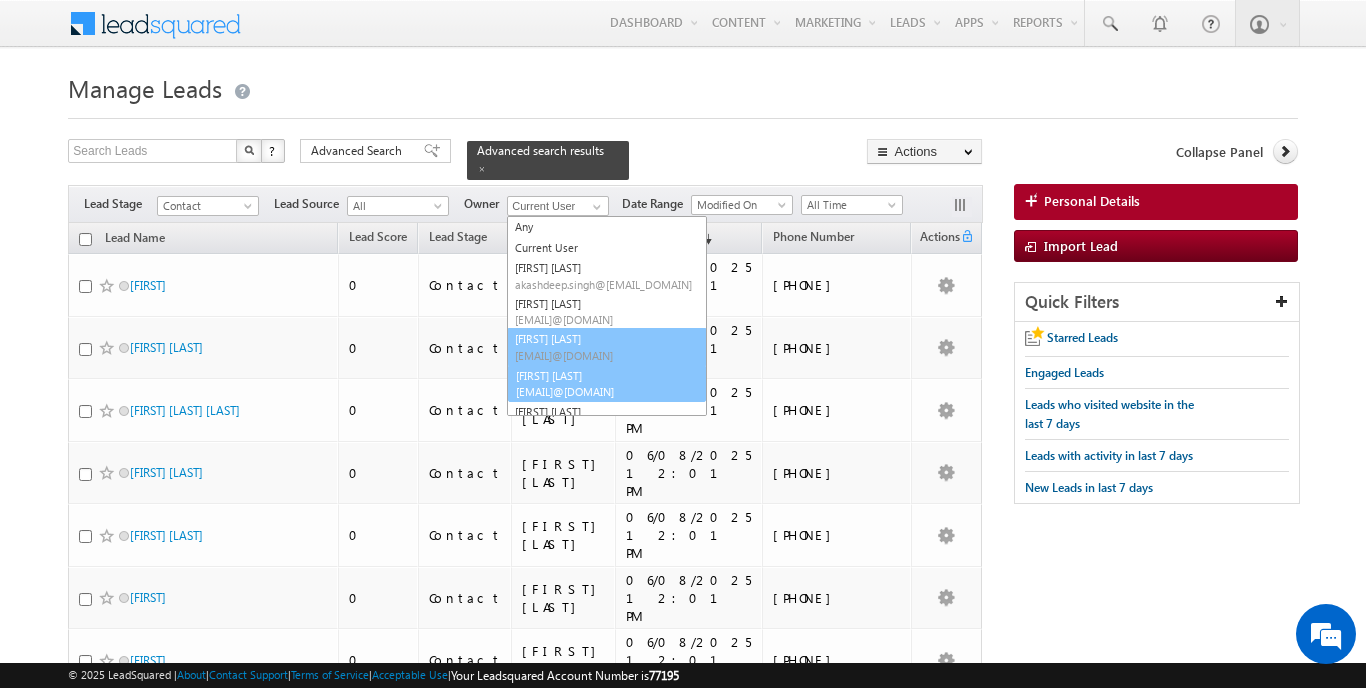 scroll, scrollTop: 0, scrollLeft: 0, axis: both 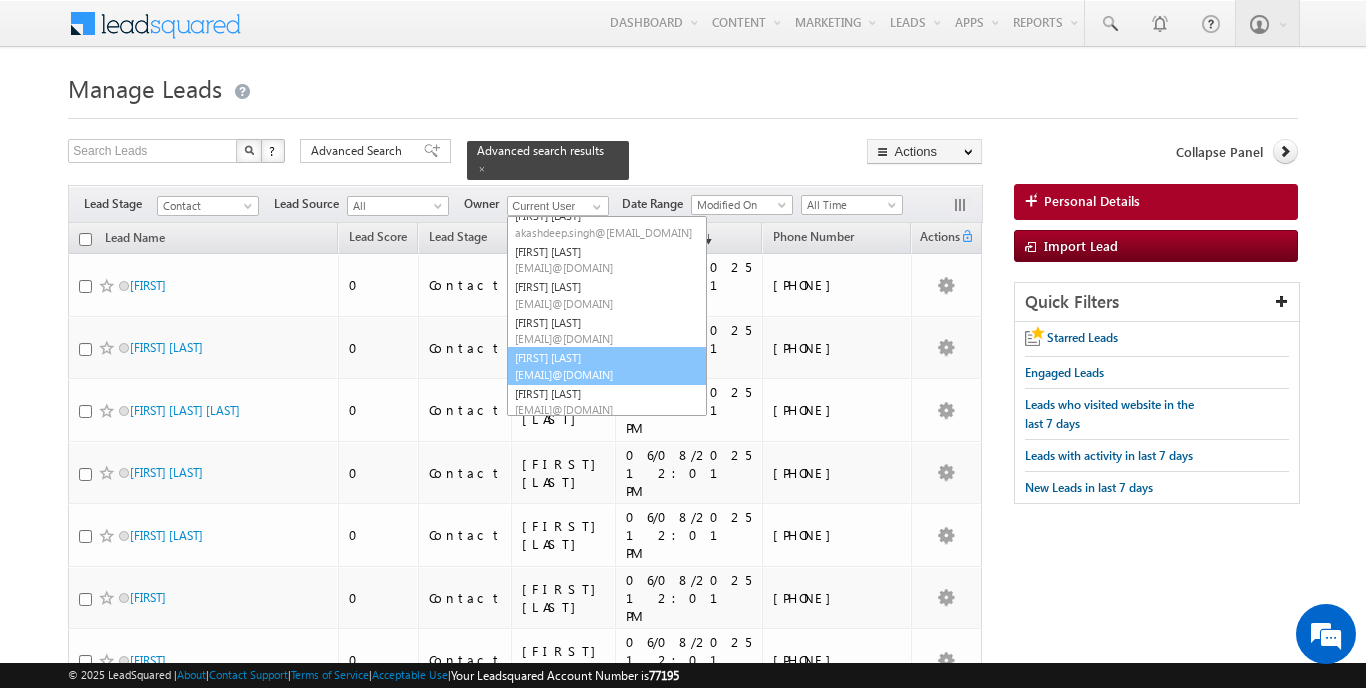 click on "[EMAIL]@[DOMAIN]" at bounding box center (605, 374) 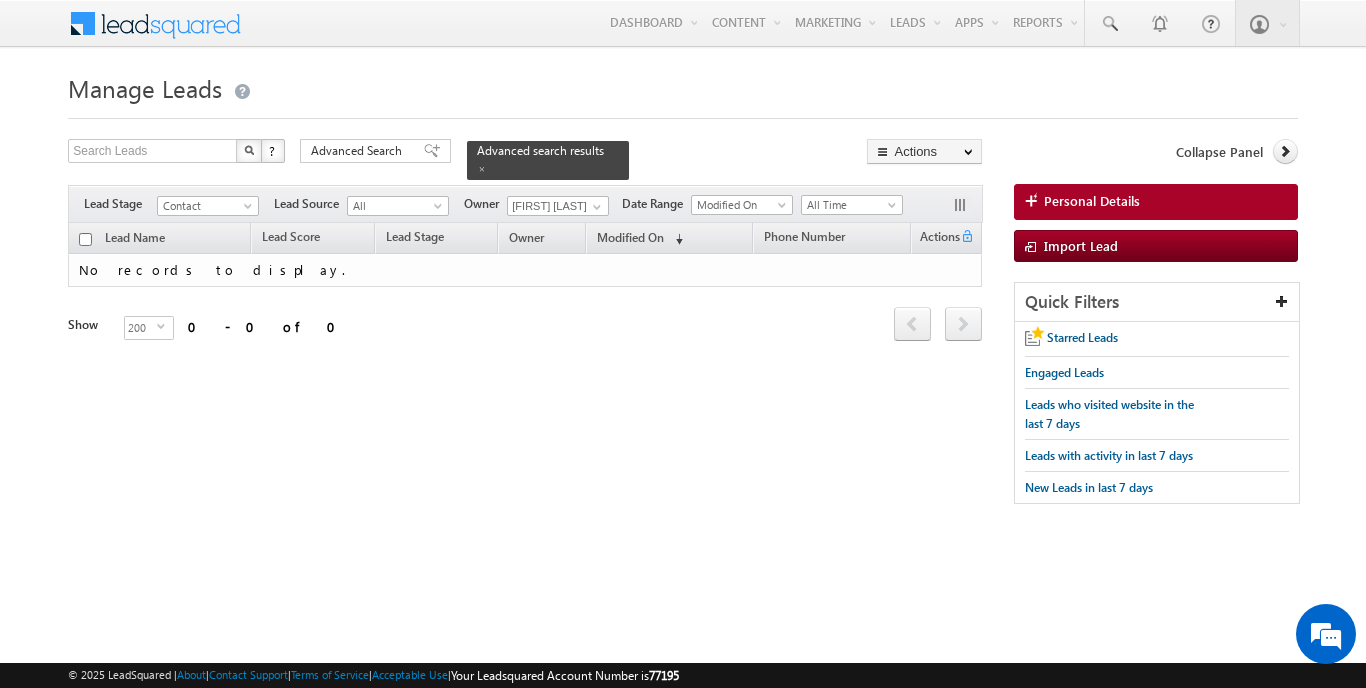 scroll, scrollTop: 0, scrollLeft: 0, axis: both 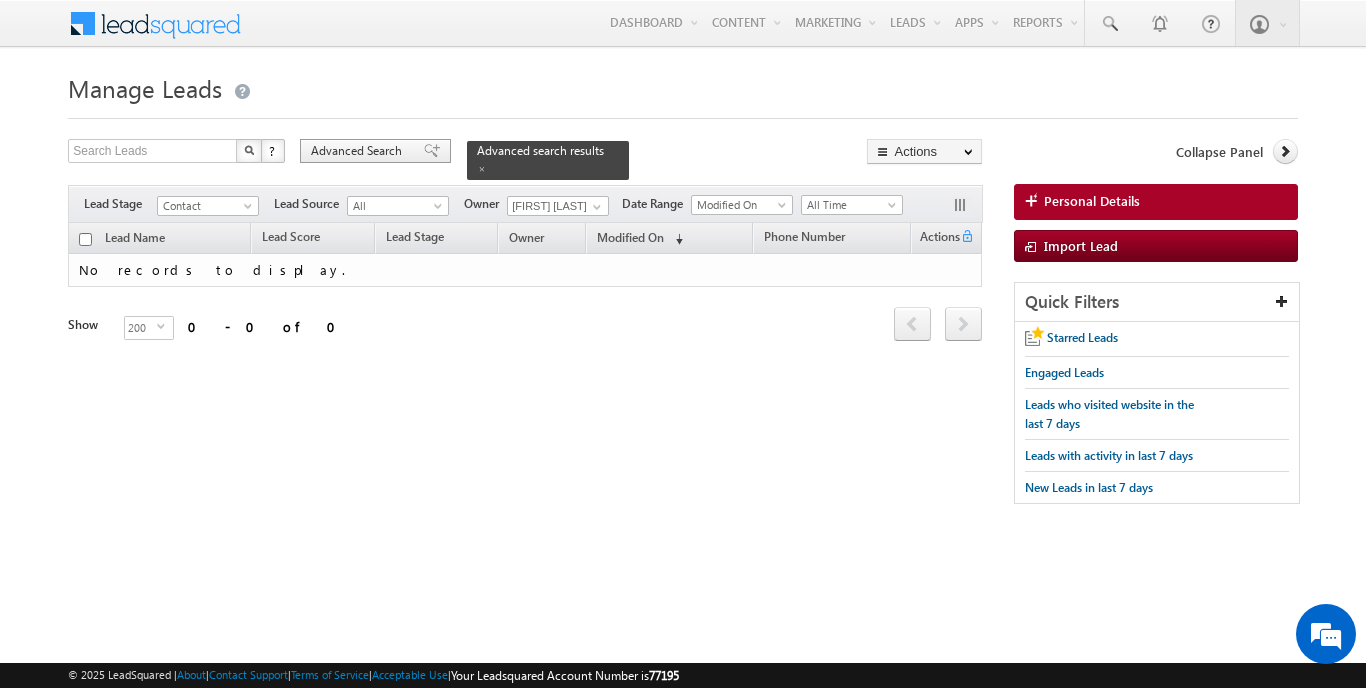 click on "Advanced Search" at bounding box center [359, 151] 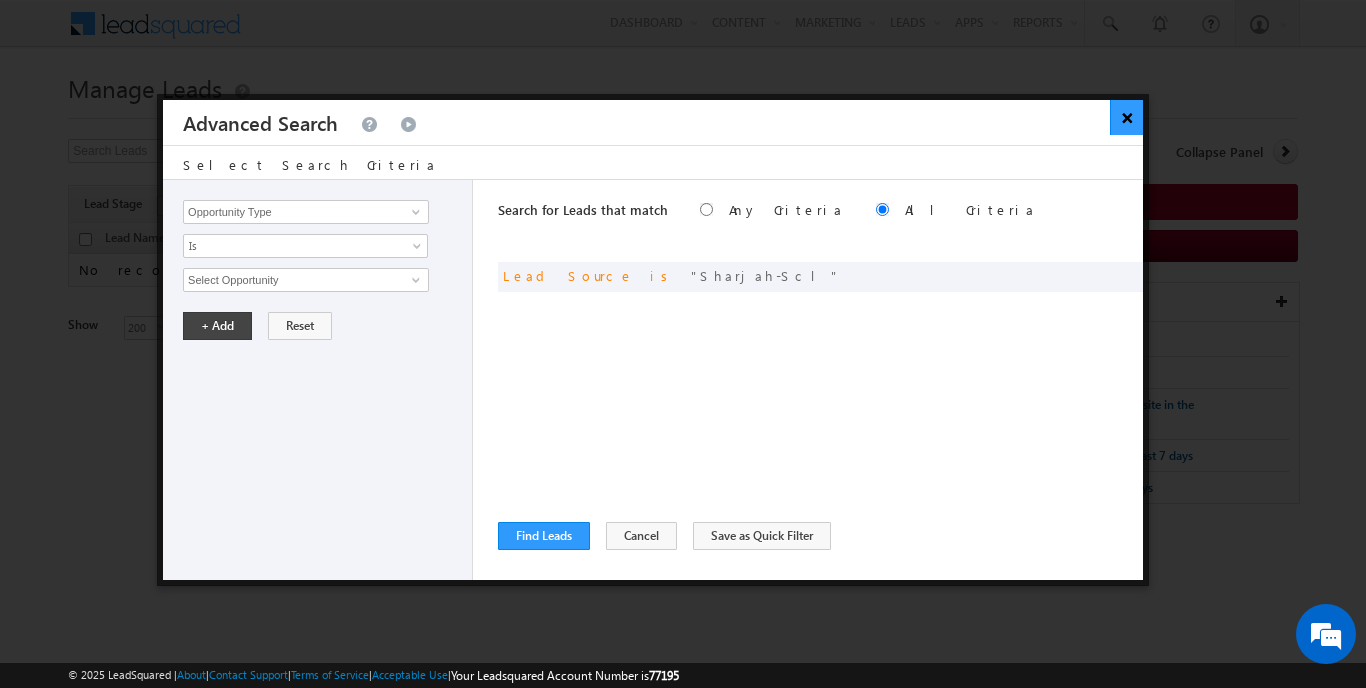 click on "×" at bounding box center [1126, 117] 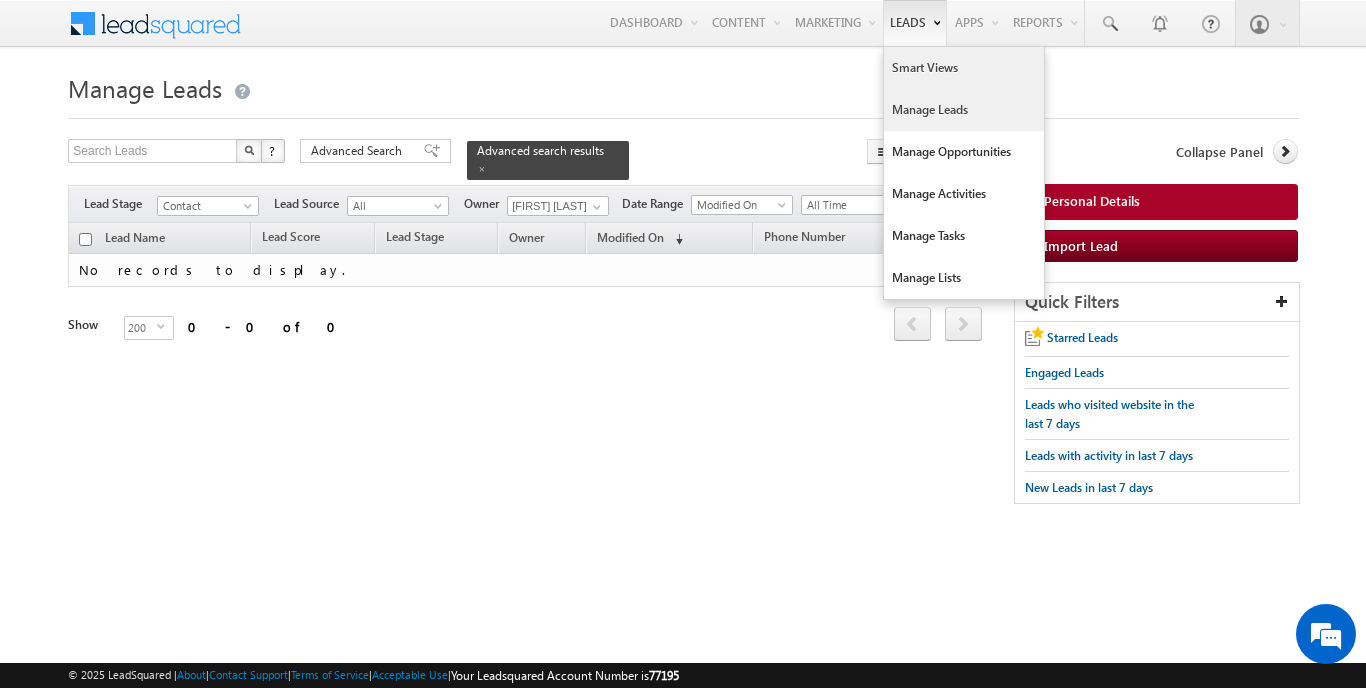 click on "Smart Views" at bounding box center (964, 68) 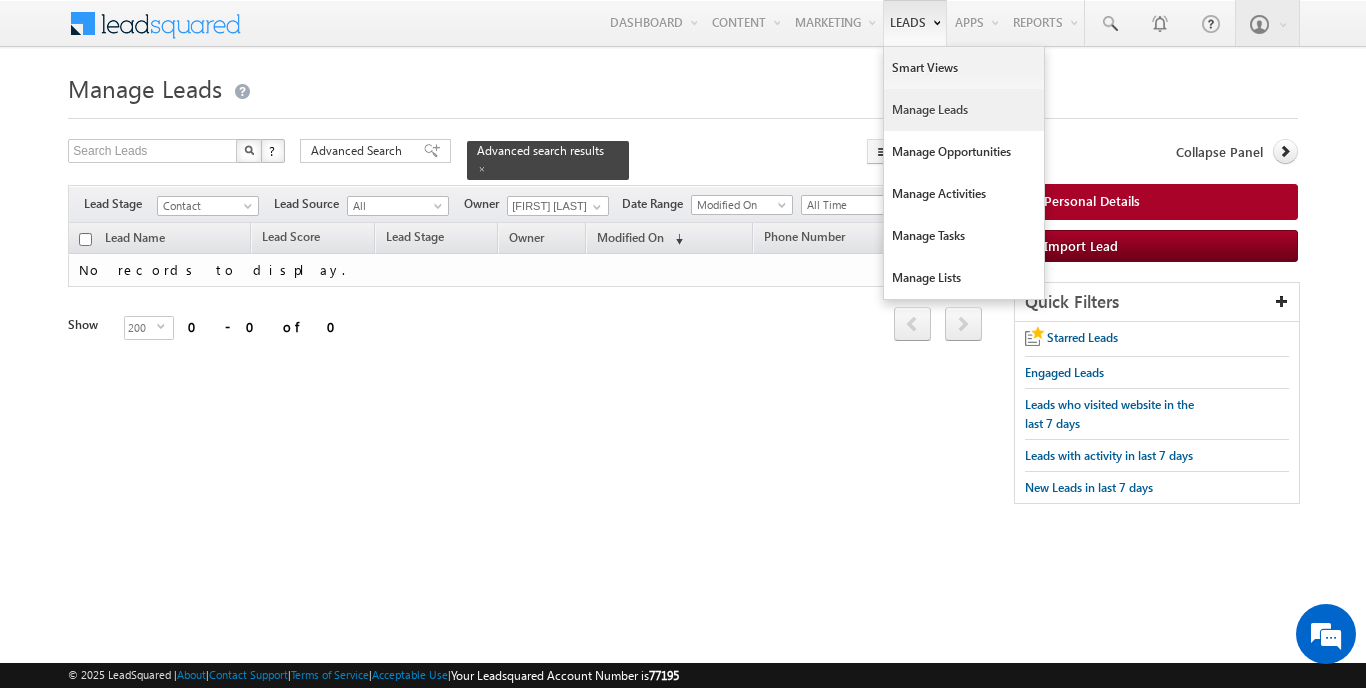 click on "Manage Leads" at bounding box center (964, 110) 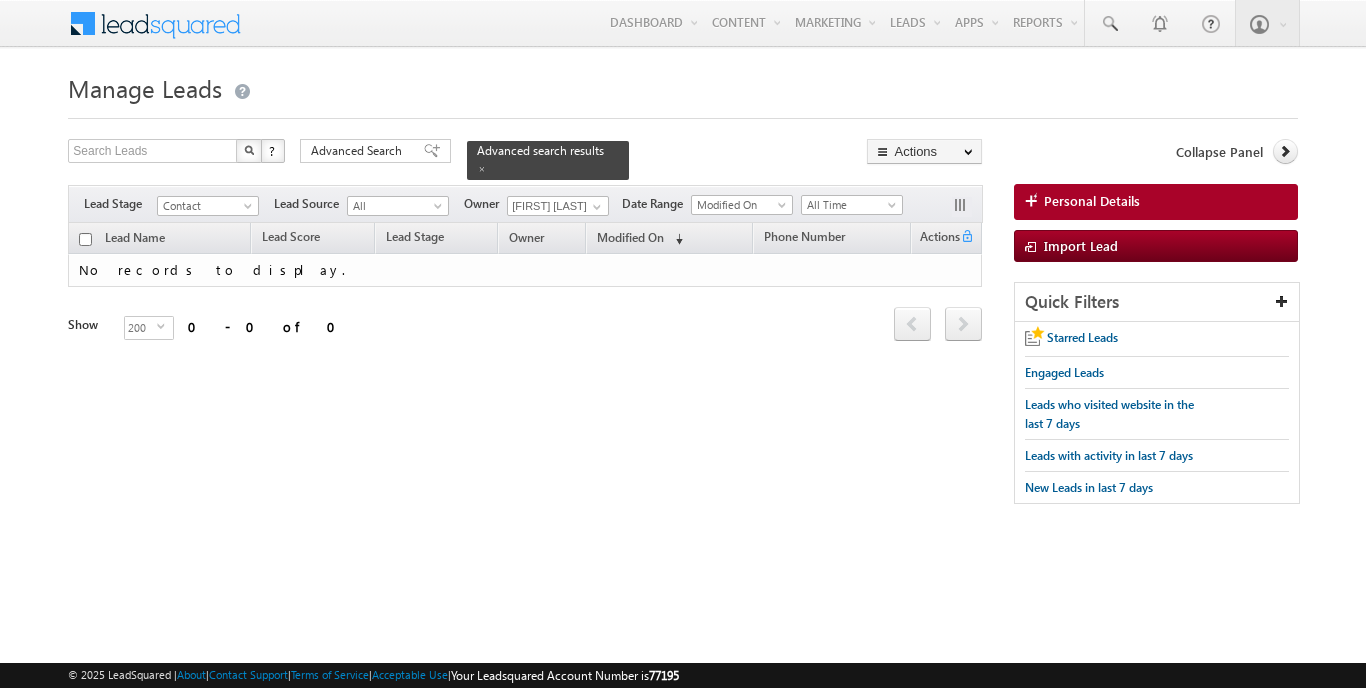 scroll, scrollTop: 0, scrollLeft: 0, axis: both 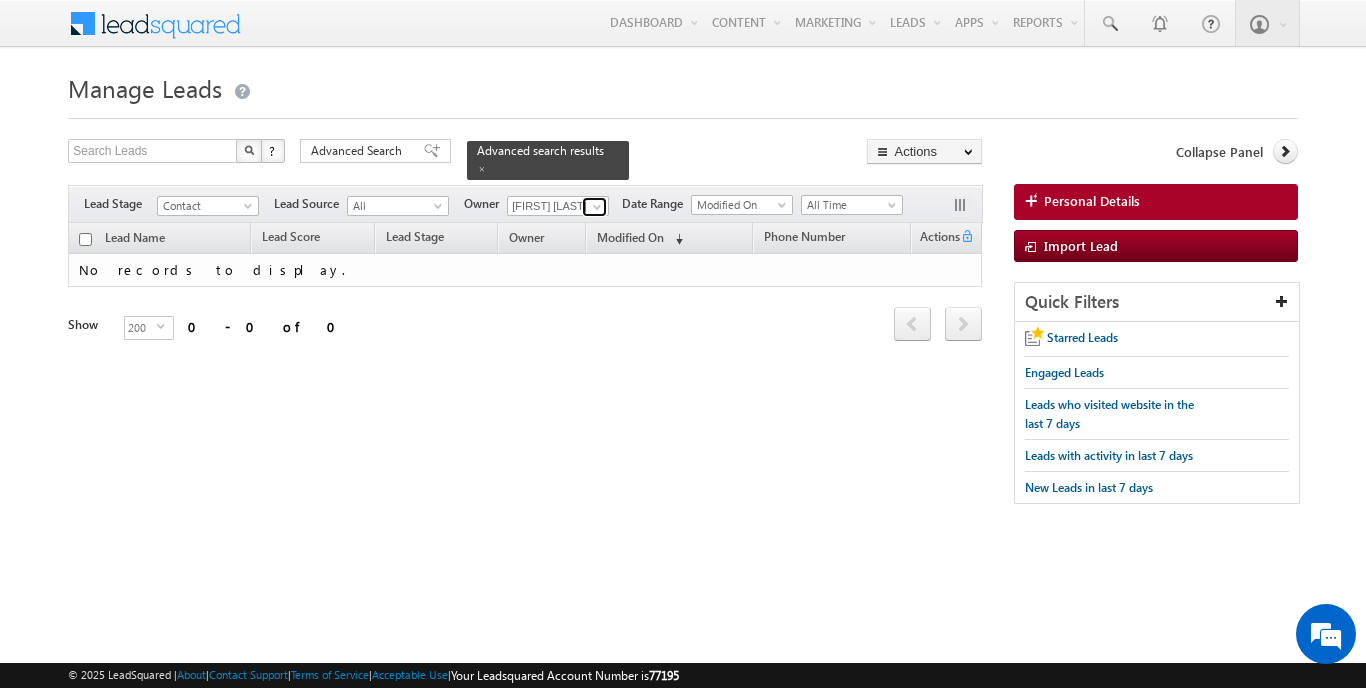 click at bounding box center [597, 207] 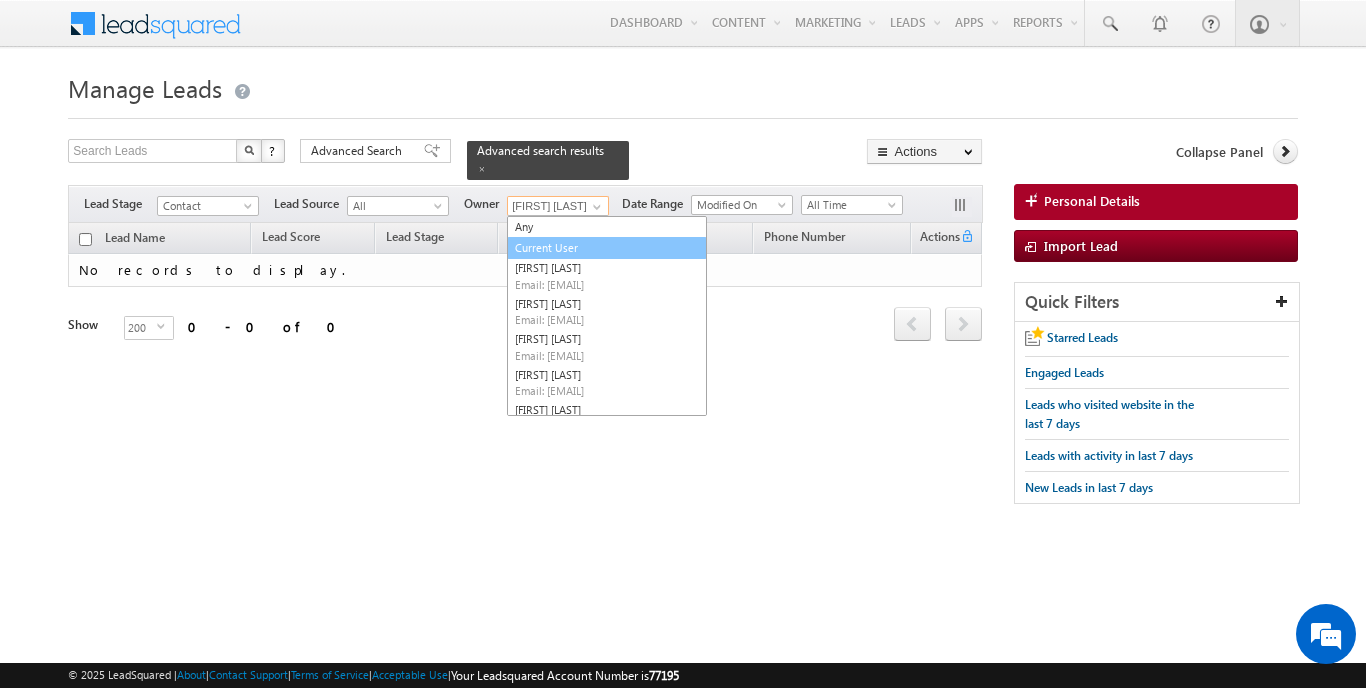 scroll, scrollTop: 0, scrollLeft: 0, axis: both 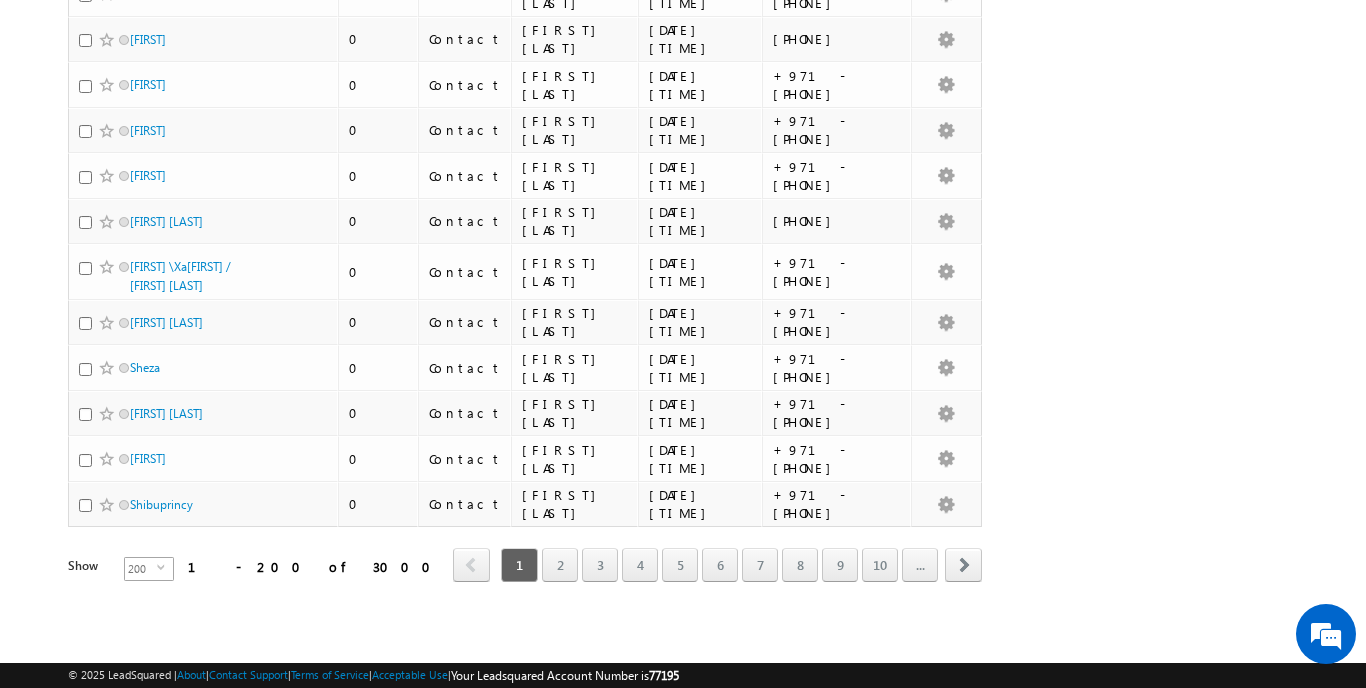click on "select" at bounding box center (165, 567) 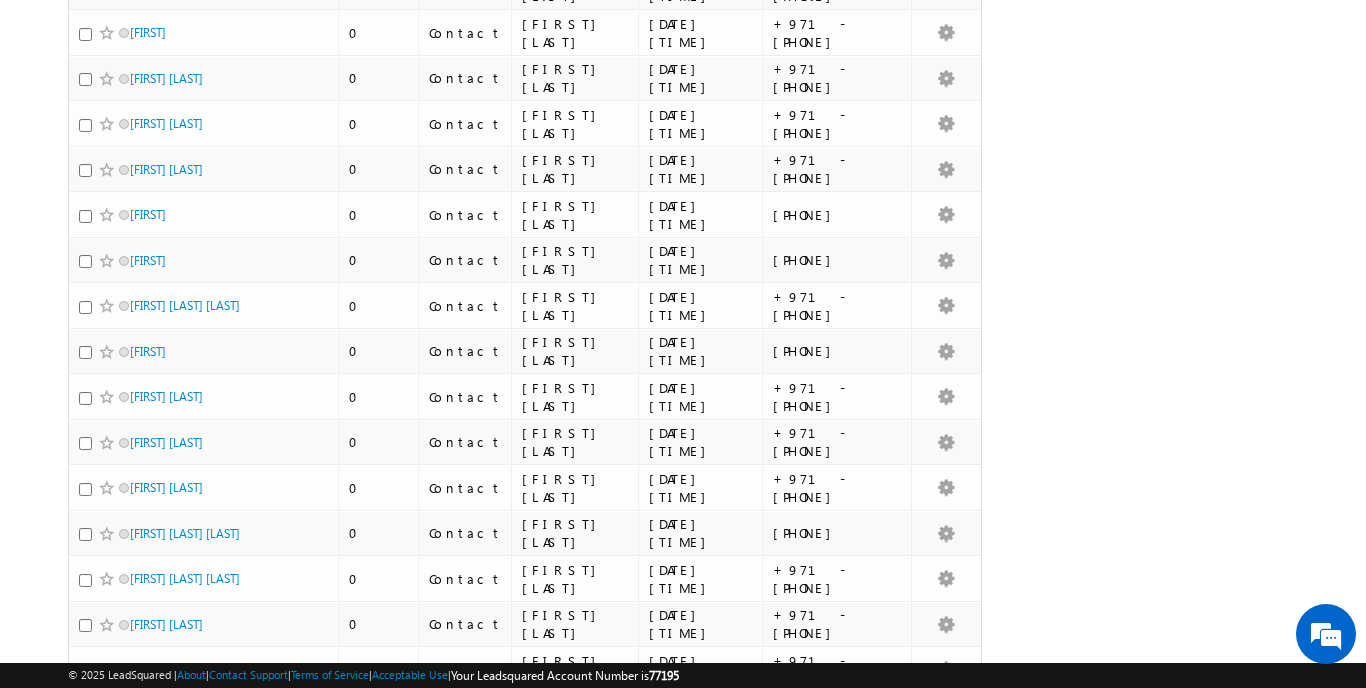 scroll, scrollTop: 968, scrollLeft: 0, axis: vertical 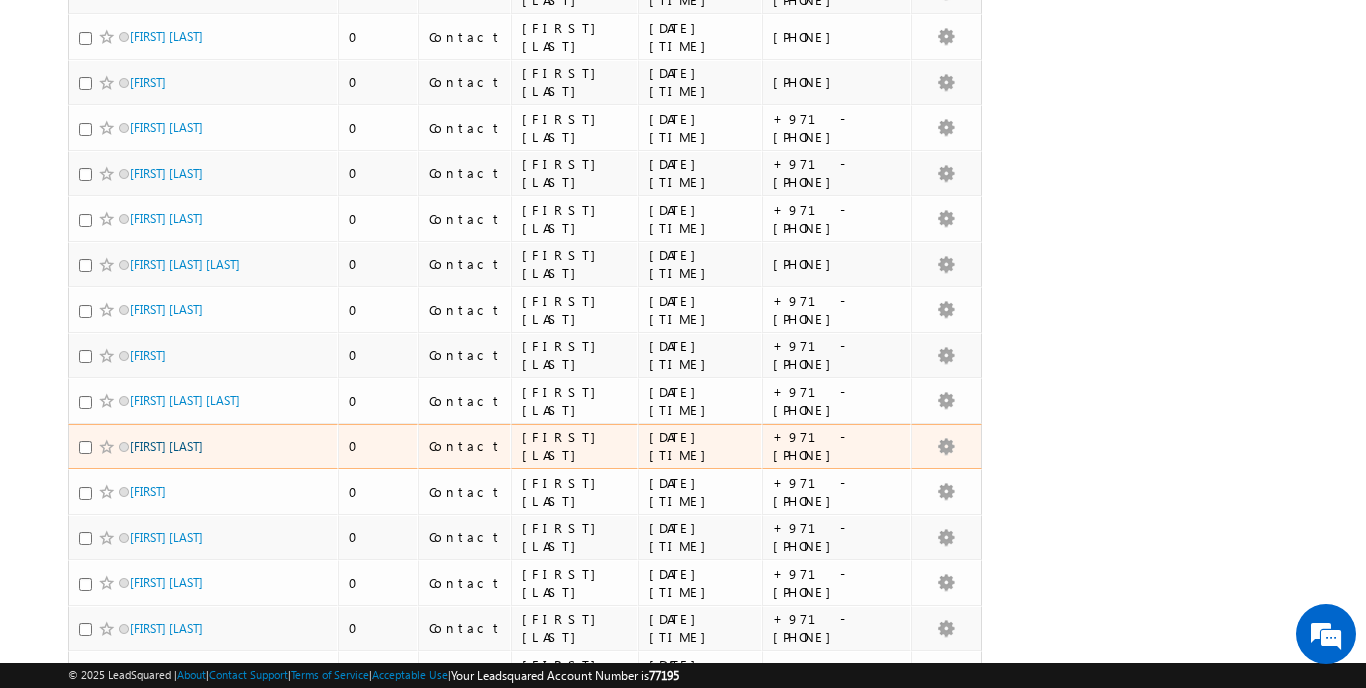 click on "[FIRST] [MIDDLE] [LAST]" at bounding box center [166, 446] 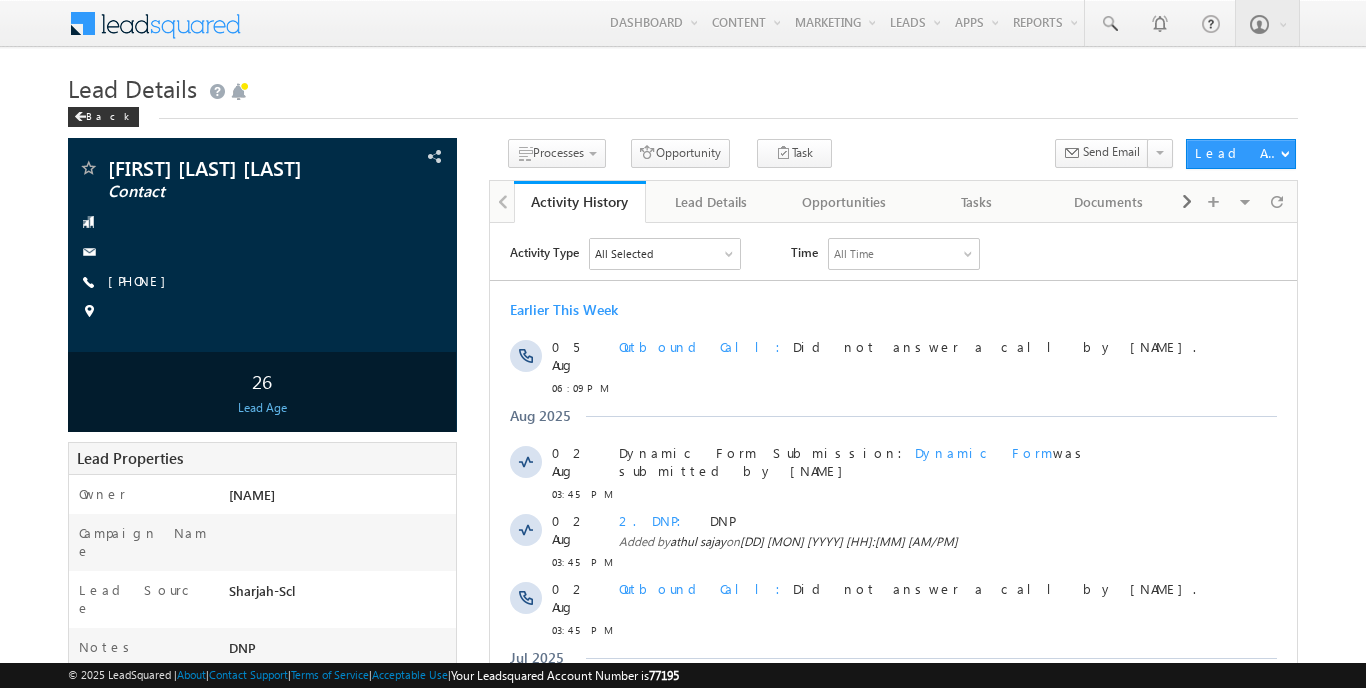 scroll, scrollTop: 0, scrollLeft: 0, axis: both 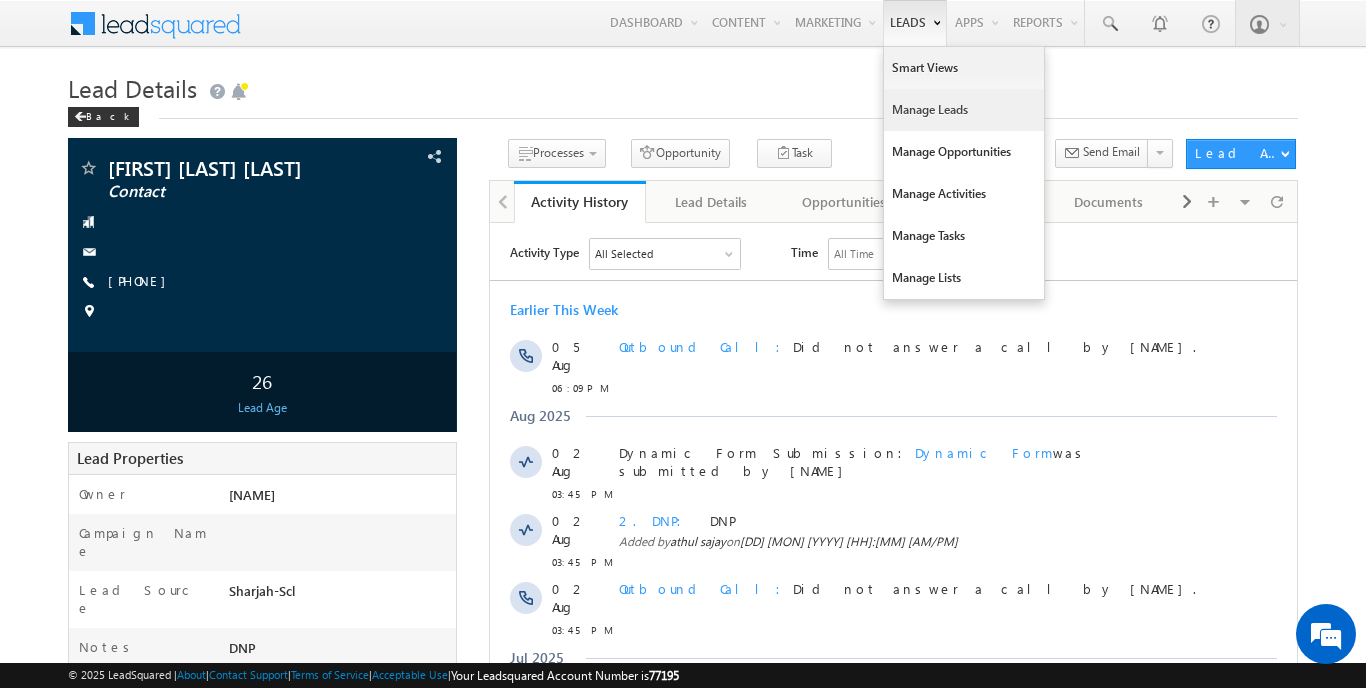 click on "Manage Leads" at bounding box center (964, 110) 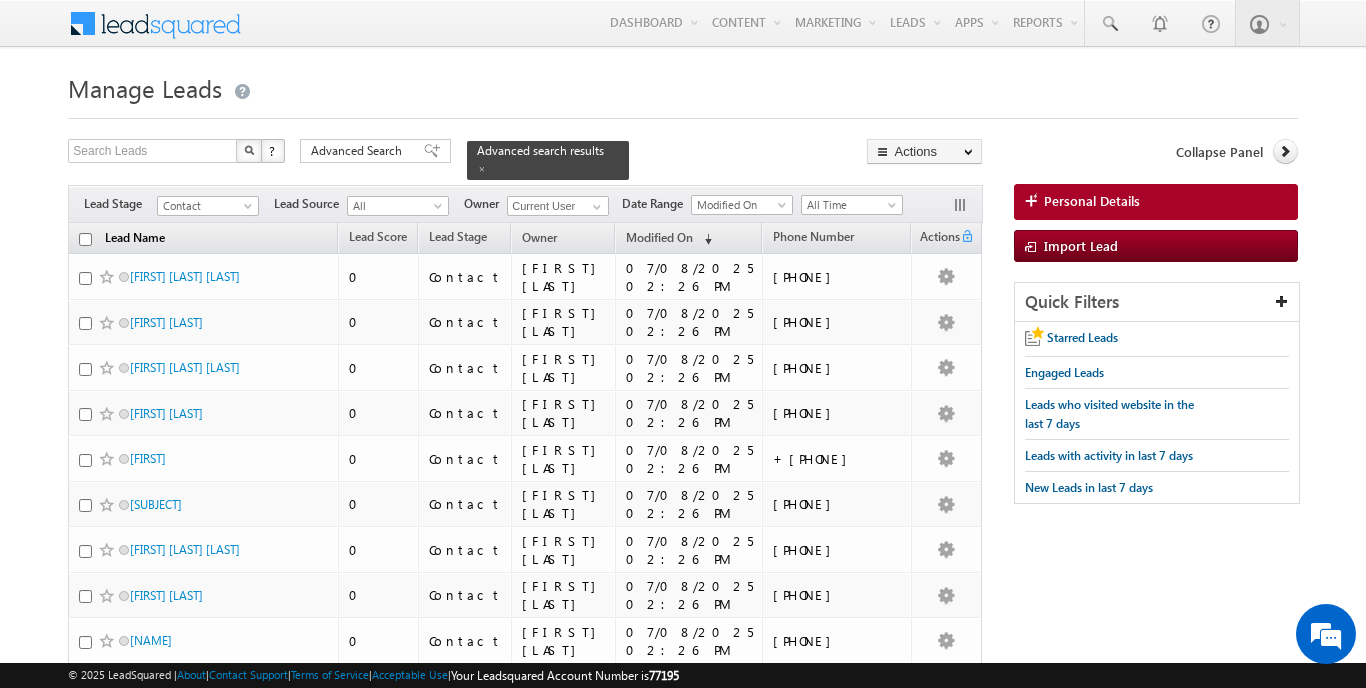 scroll, scrollTop: 0, scrollLeft: 0, axis: both 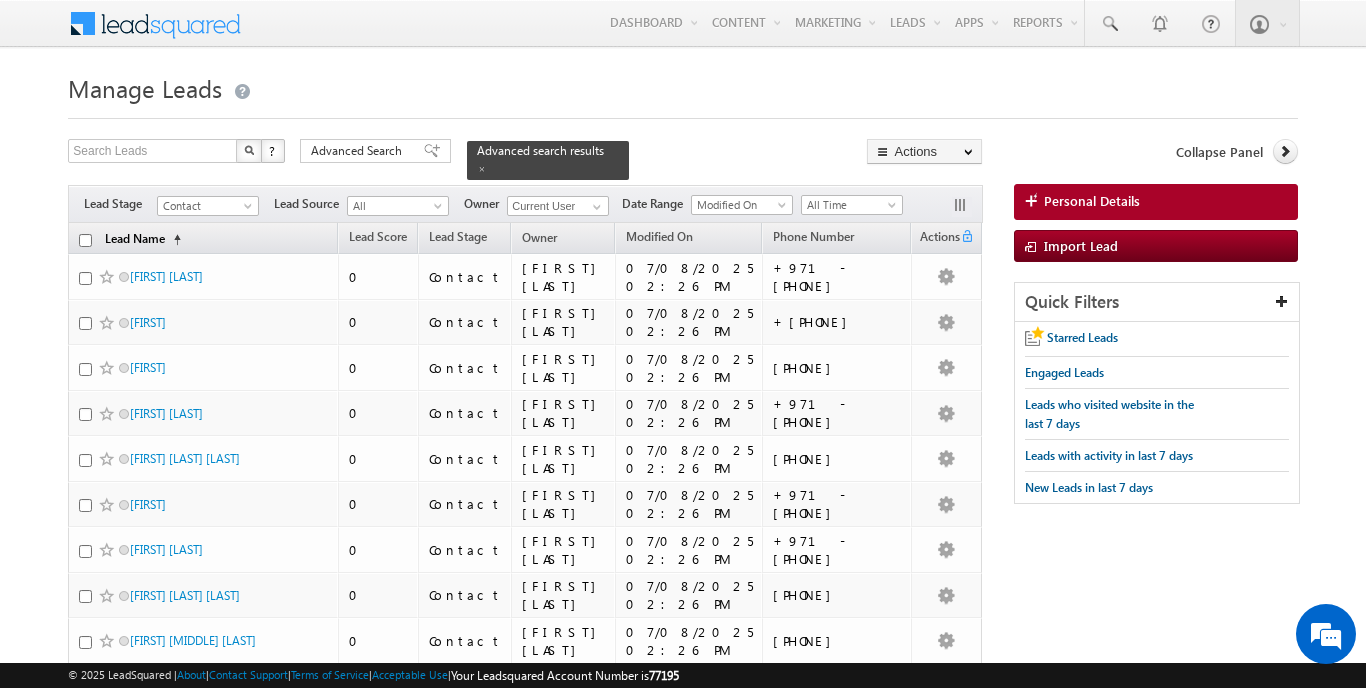 click on "Lead [NAME]
(sorted ascending)" at bounding box center (143, 240) 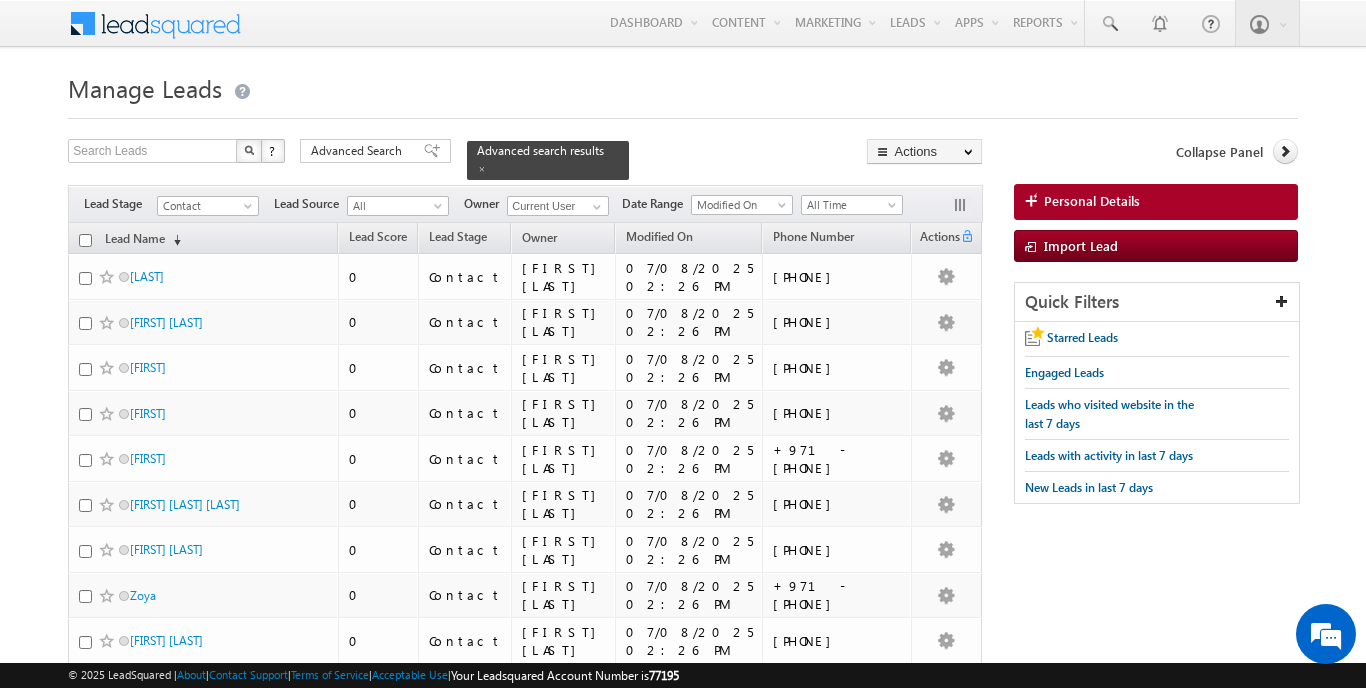 scroll, scrollTop: 0, scrollLeft: 0, axis: both 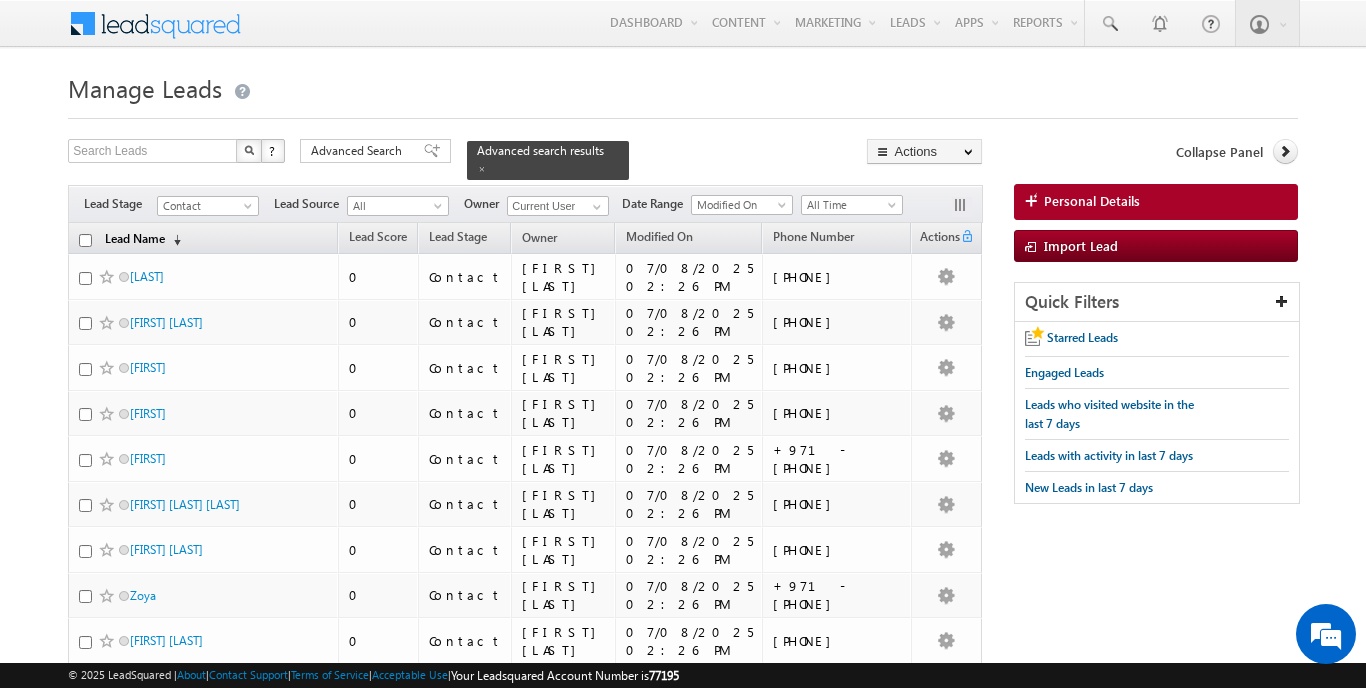 click on "[LEAD]" at bounding box center (143, 240) 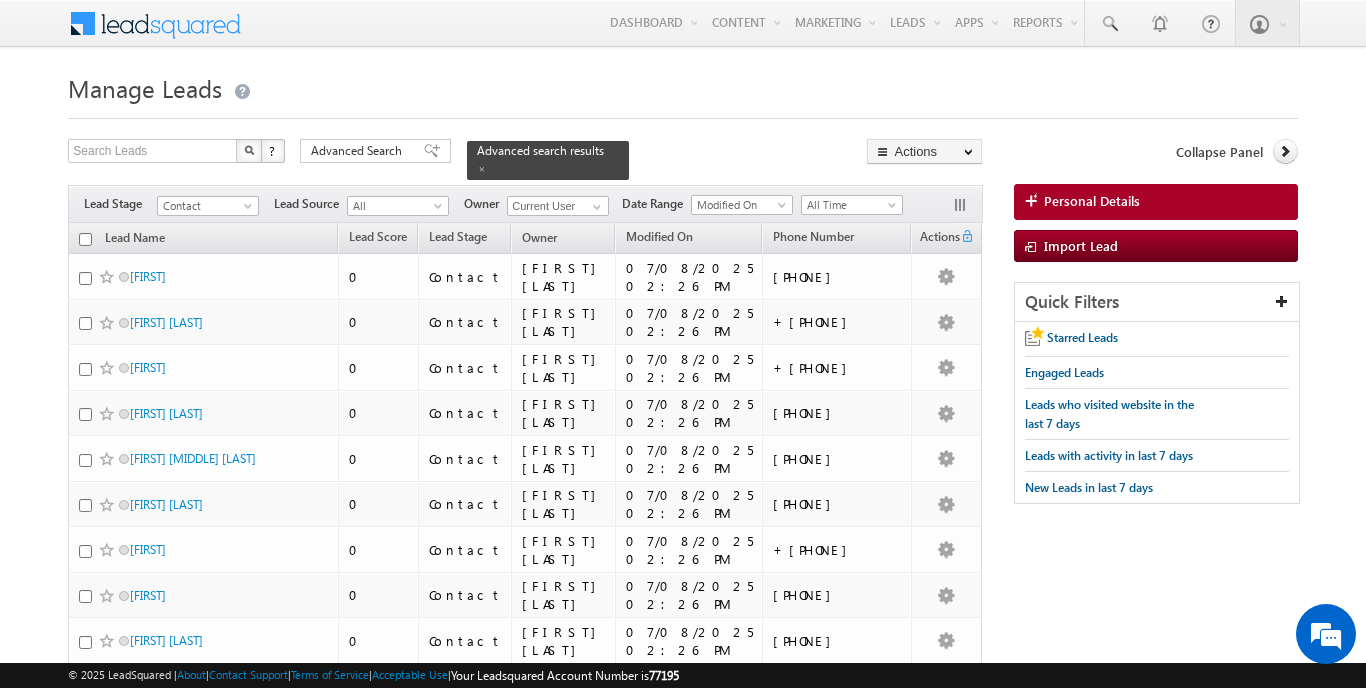 click at bounding box center [85, 239] 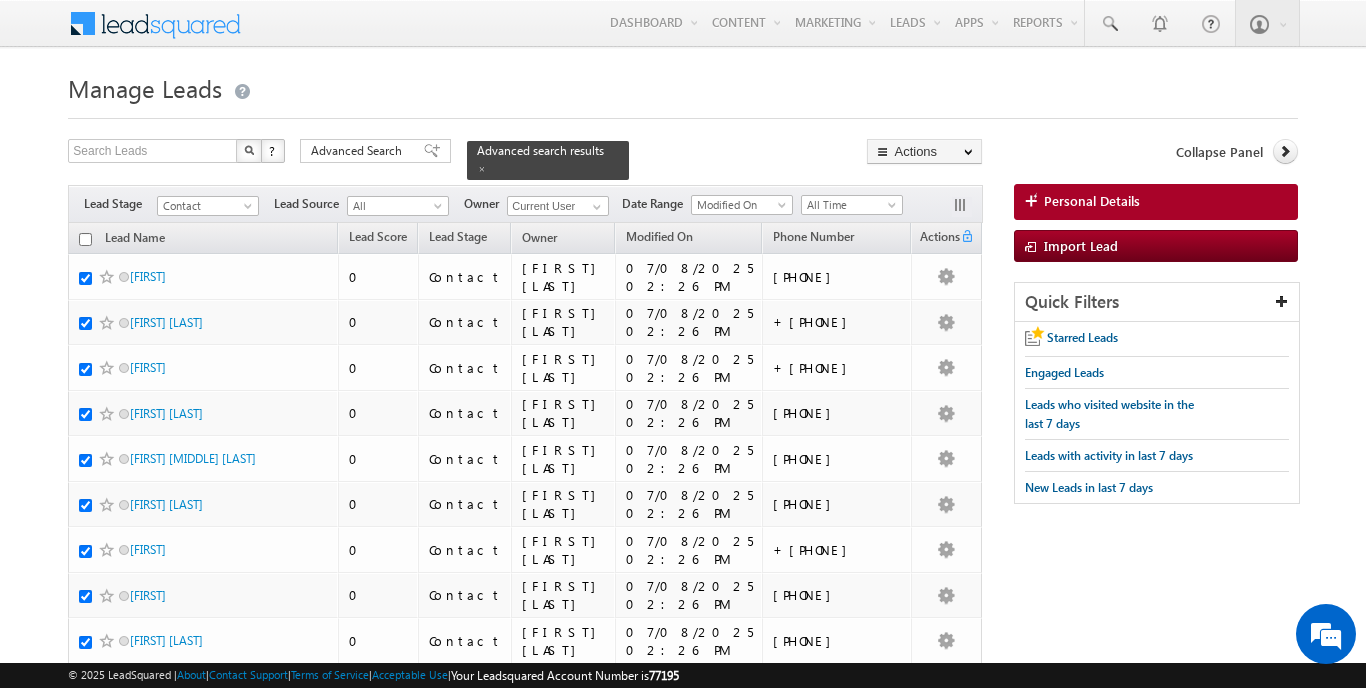 checkbox on "true" 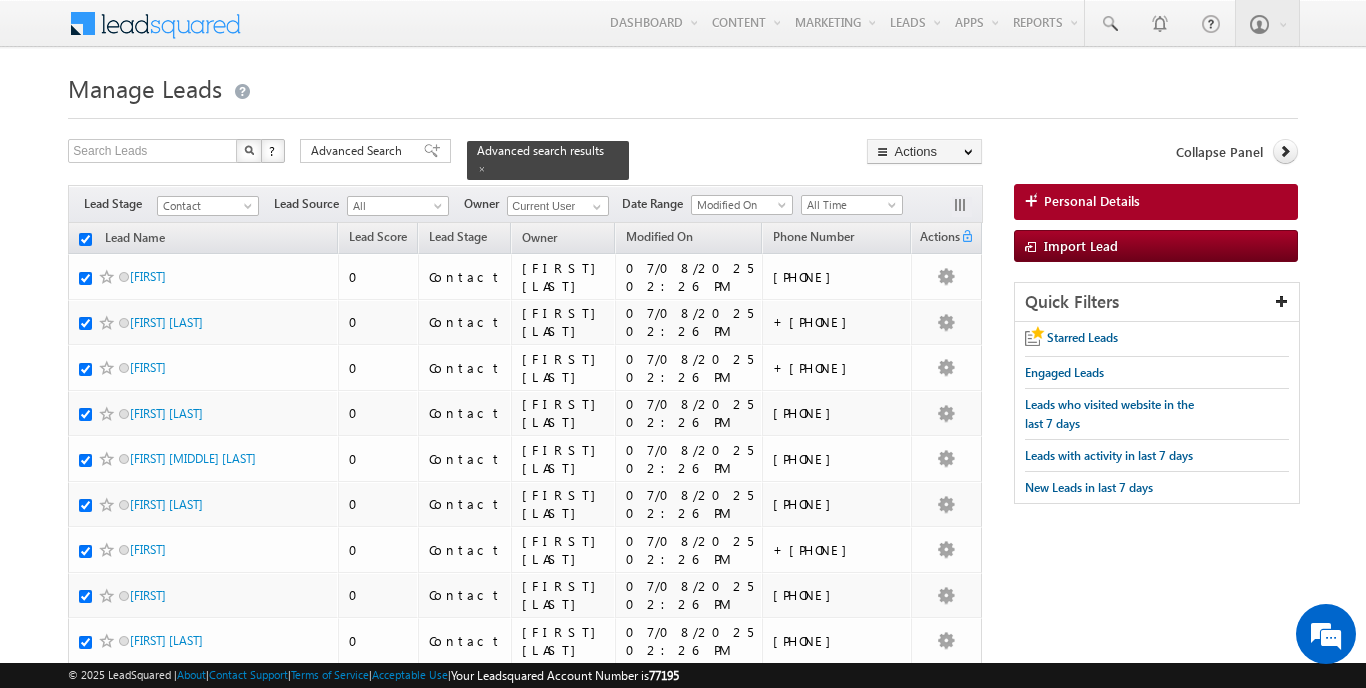 checkbox on "true" 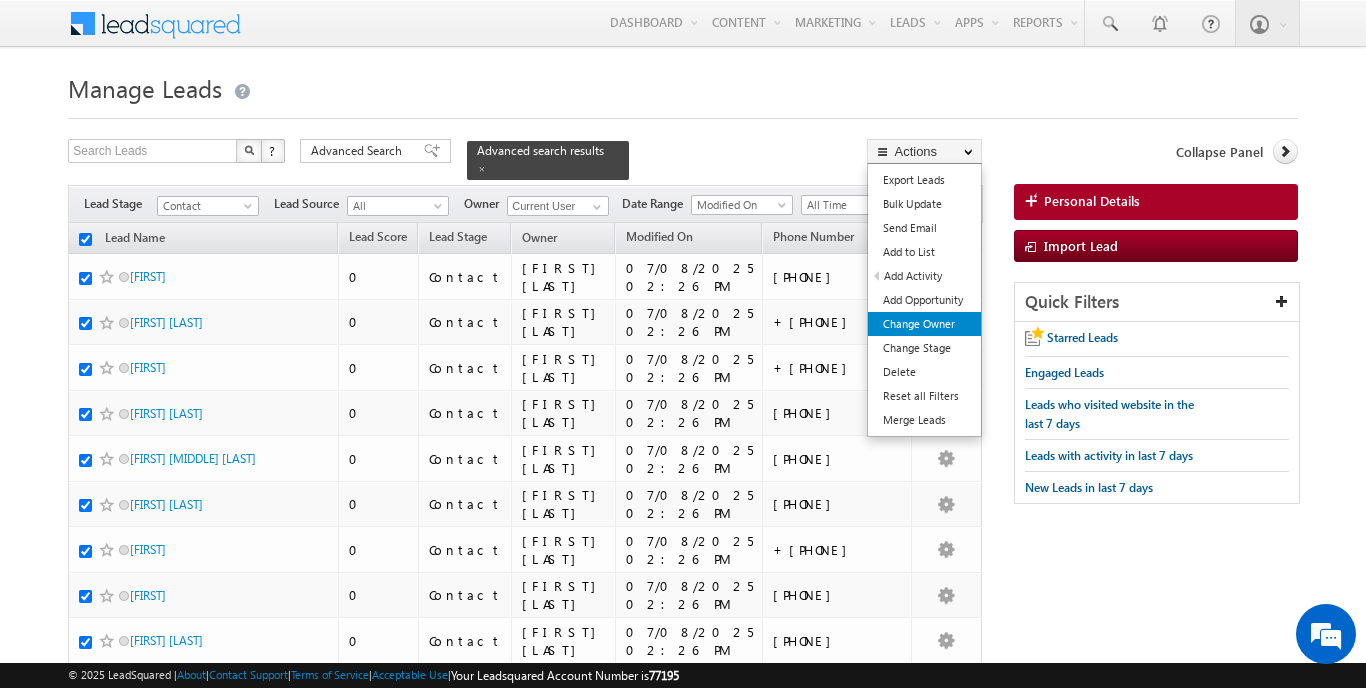 click on "Change Owner" at bounding box center (924, 324) 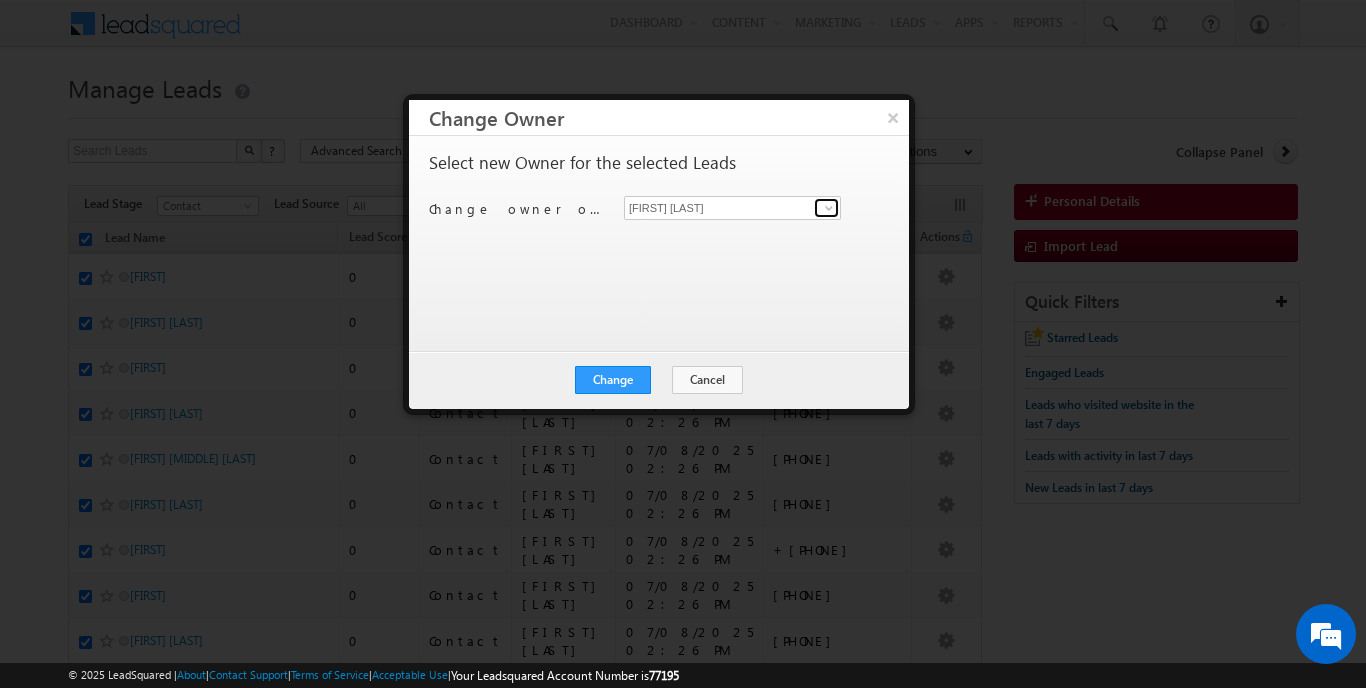 click at bounding box center (829, 208) 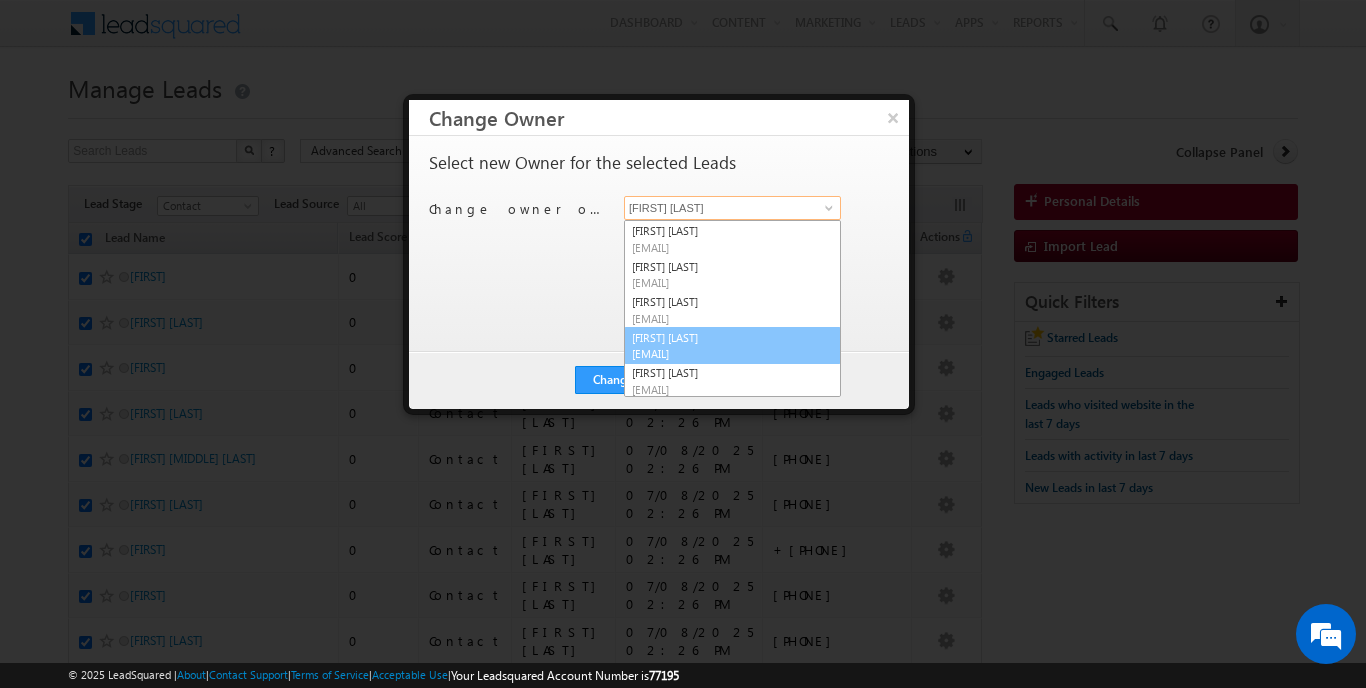 click on "Rohit Sinha   rohit.sinha@indglobal.ae" at bounding box center (732, 346) 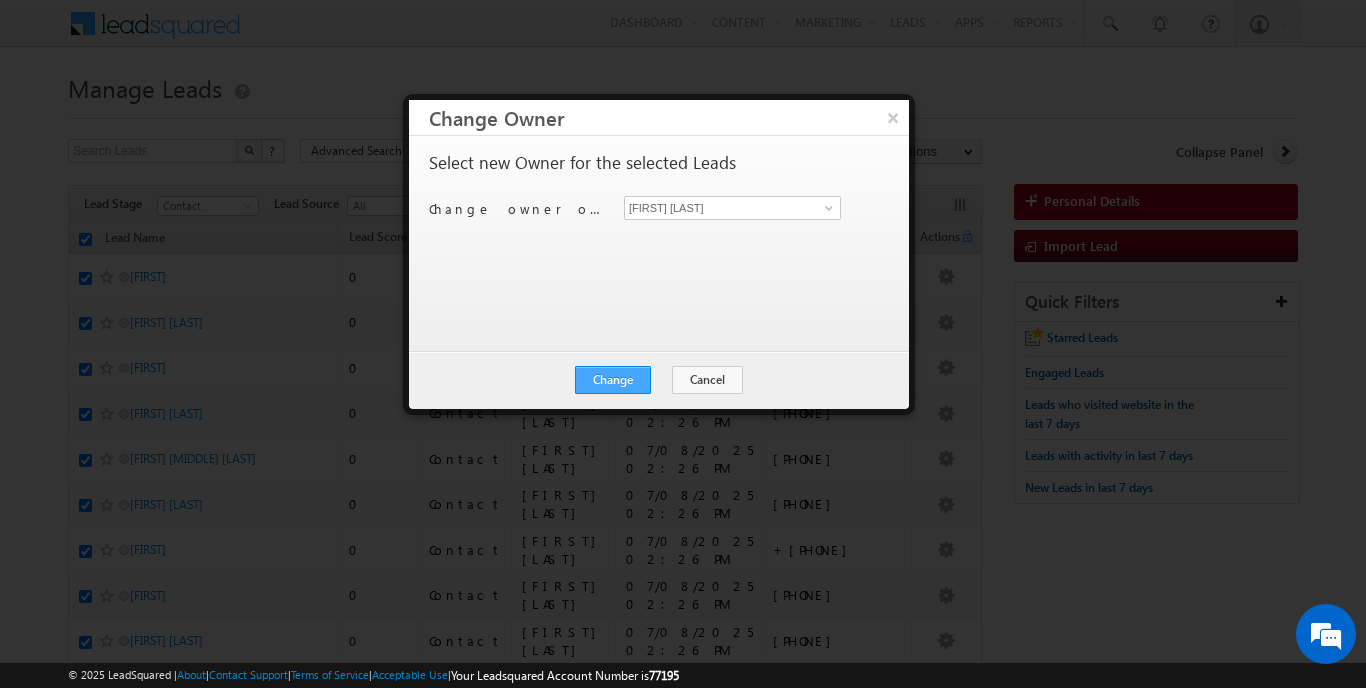 click on "Change" at bounding box center [613, 380] 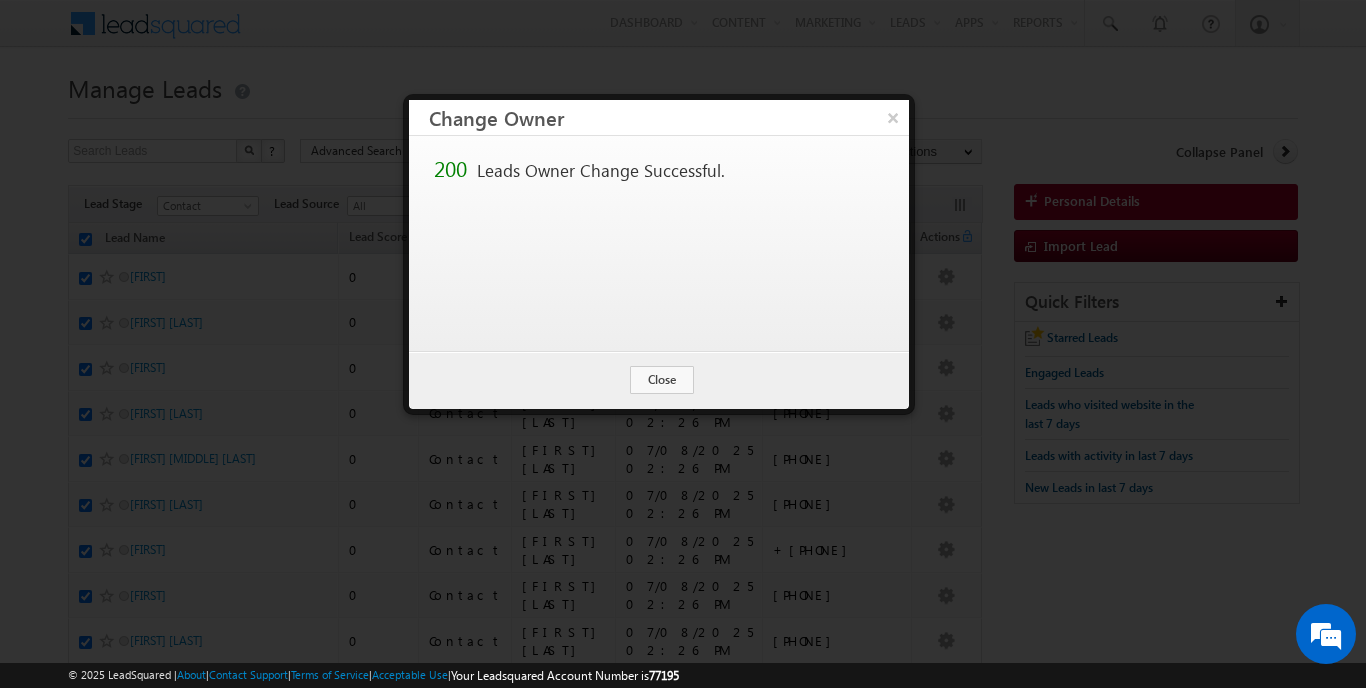 click on "Close" at bounding box center (662, 380) 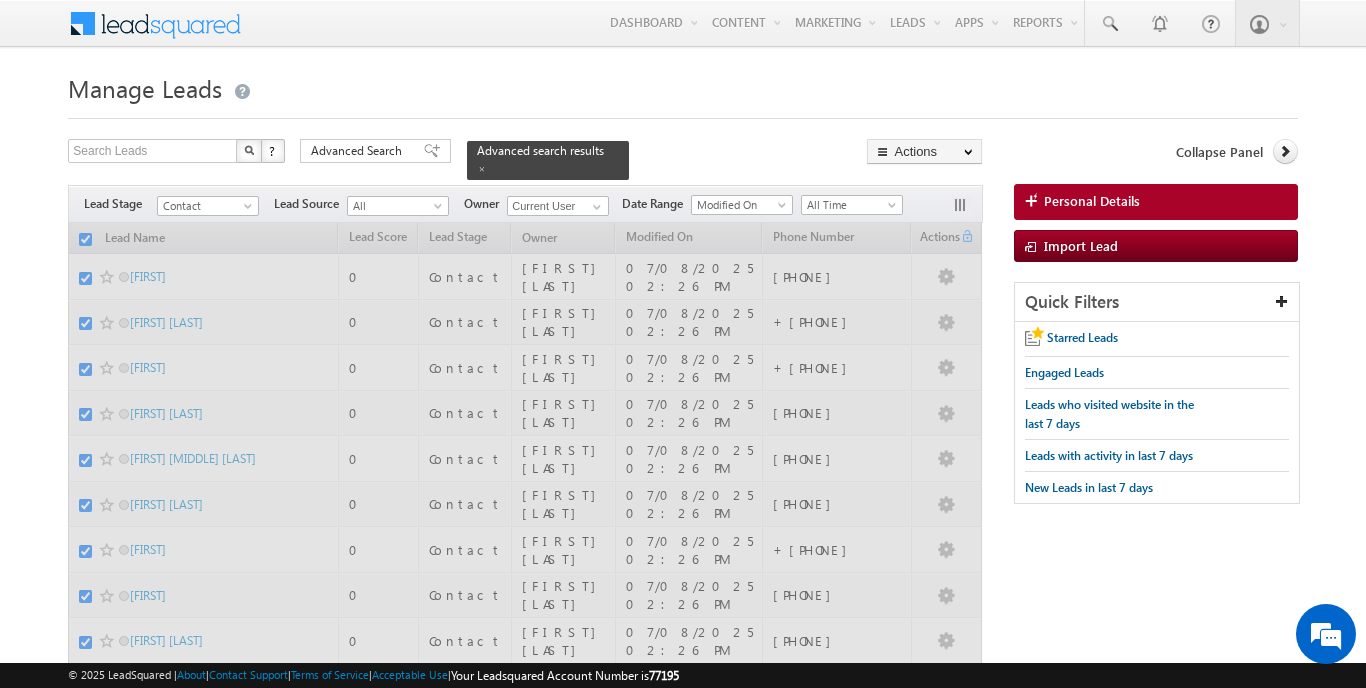 click at bounding box center [525, 4866] 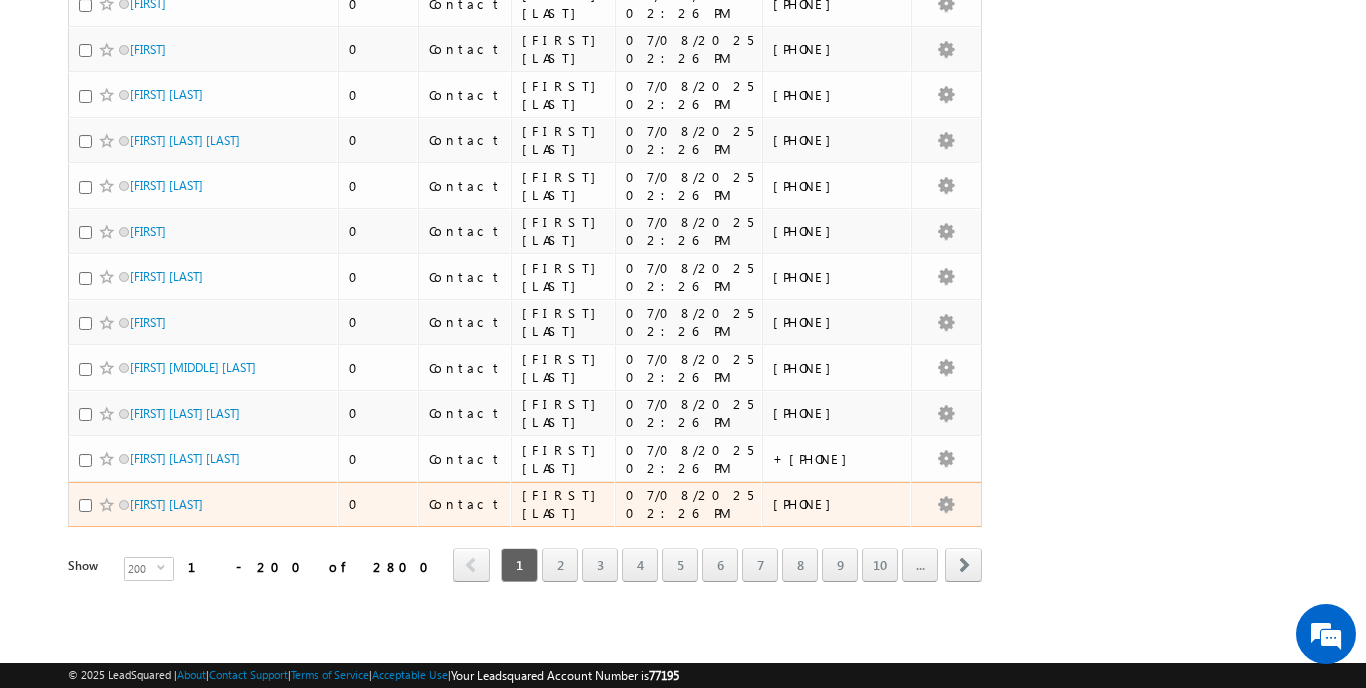 scroll, scrollTop: 8985, scrollLeft: 0, axis: vertical 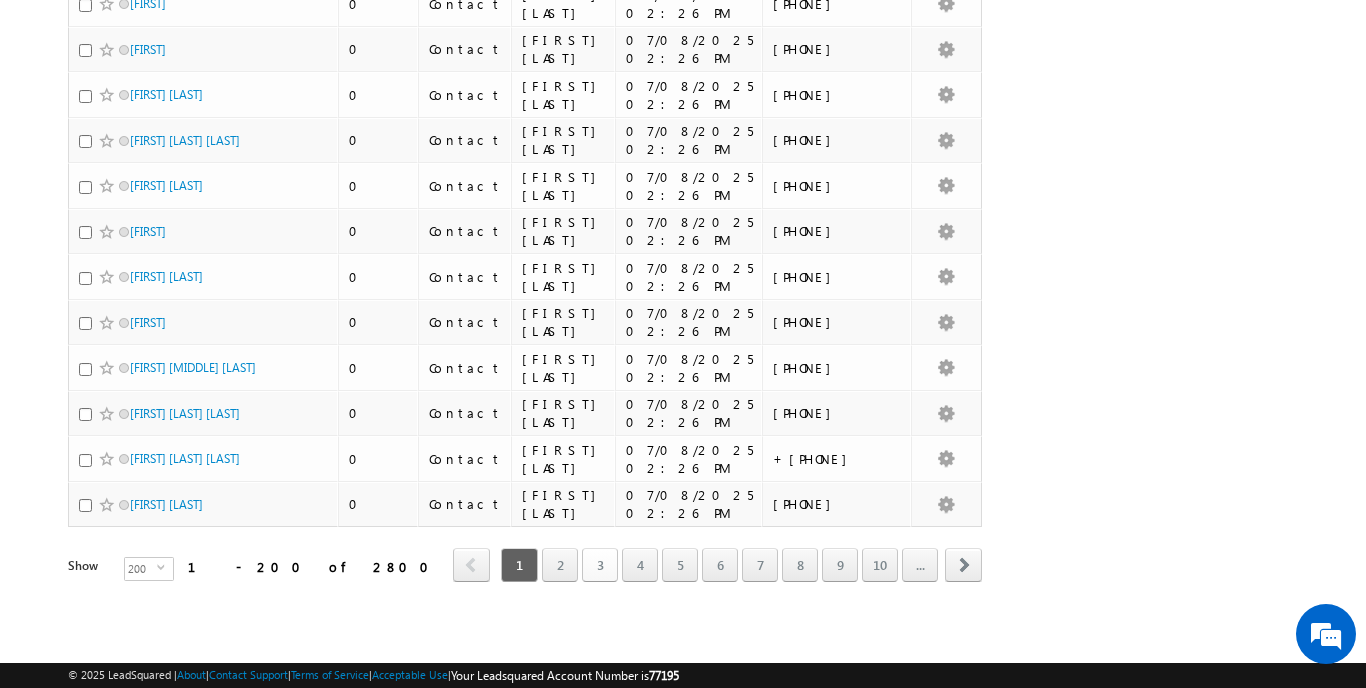 click on "3" at bounding box center [600, 565] 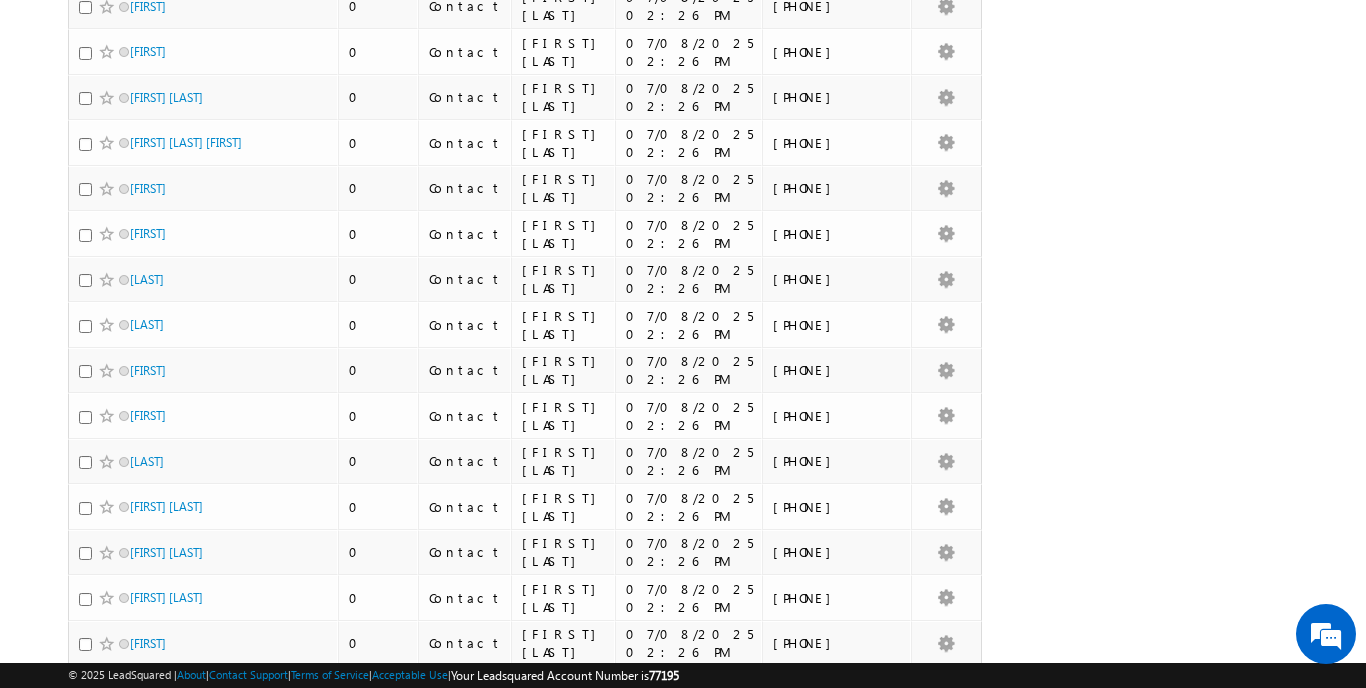 scroll, scrollTop: 0, scrollLeft: 0, axis: both 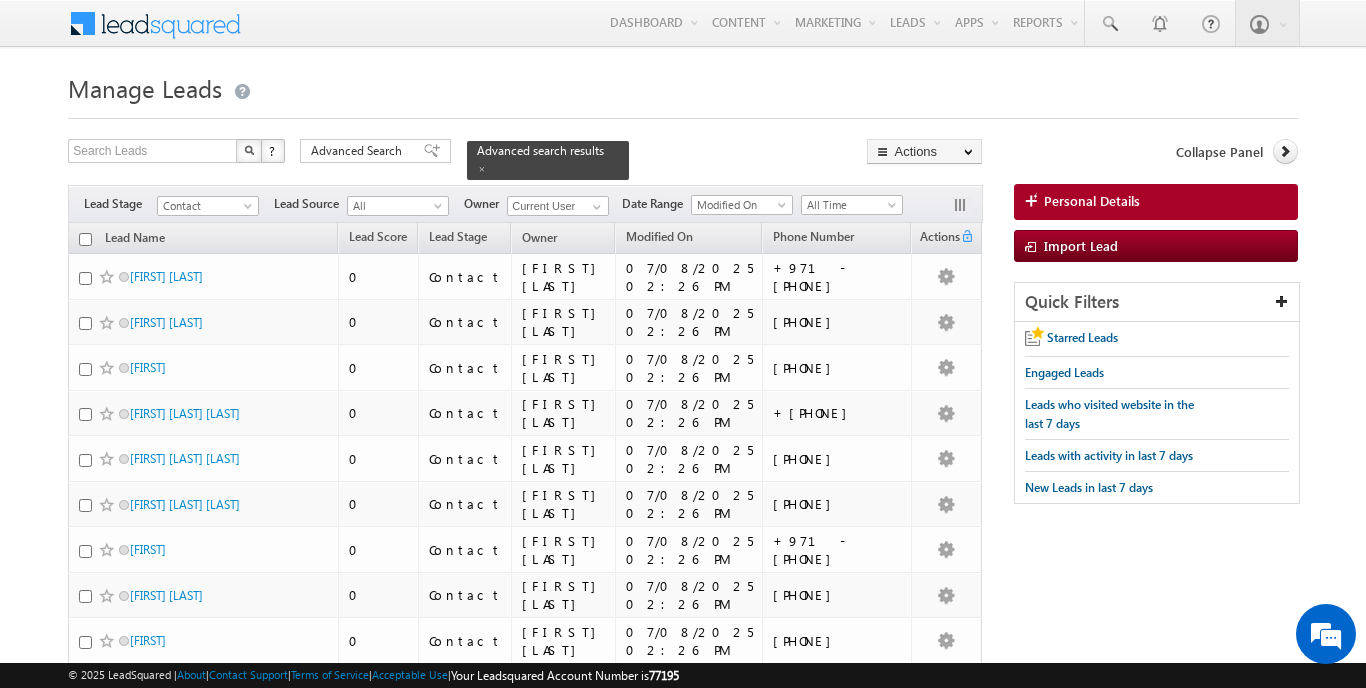 click at bounding box center (85, 239) 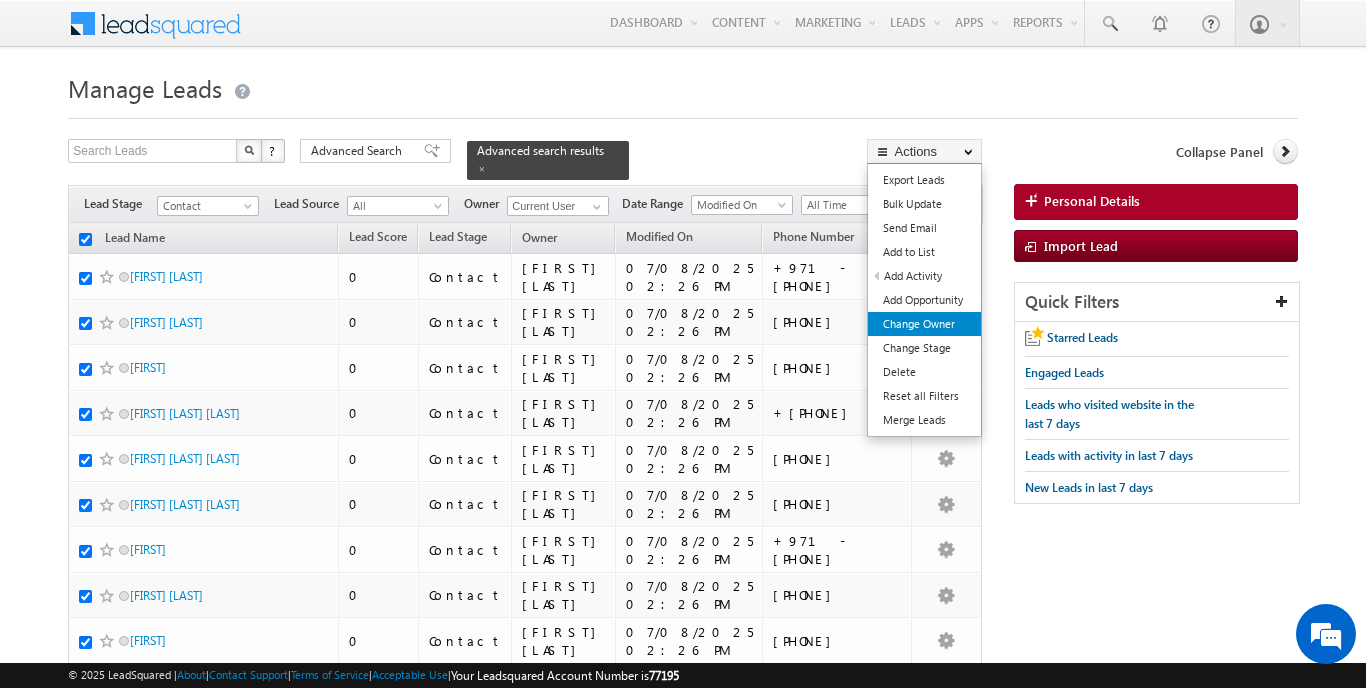 click on "Change Owner" at bounding box center [924, 324] 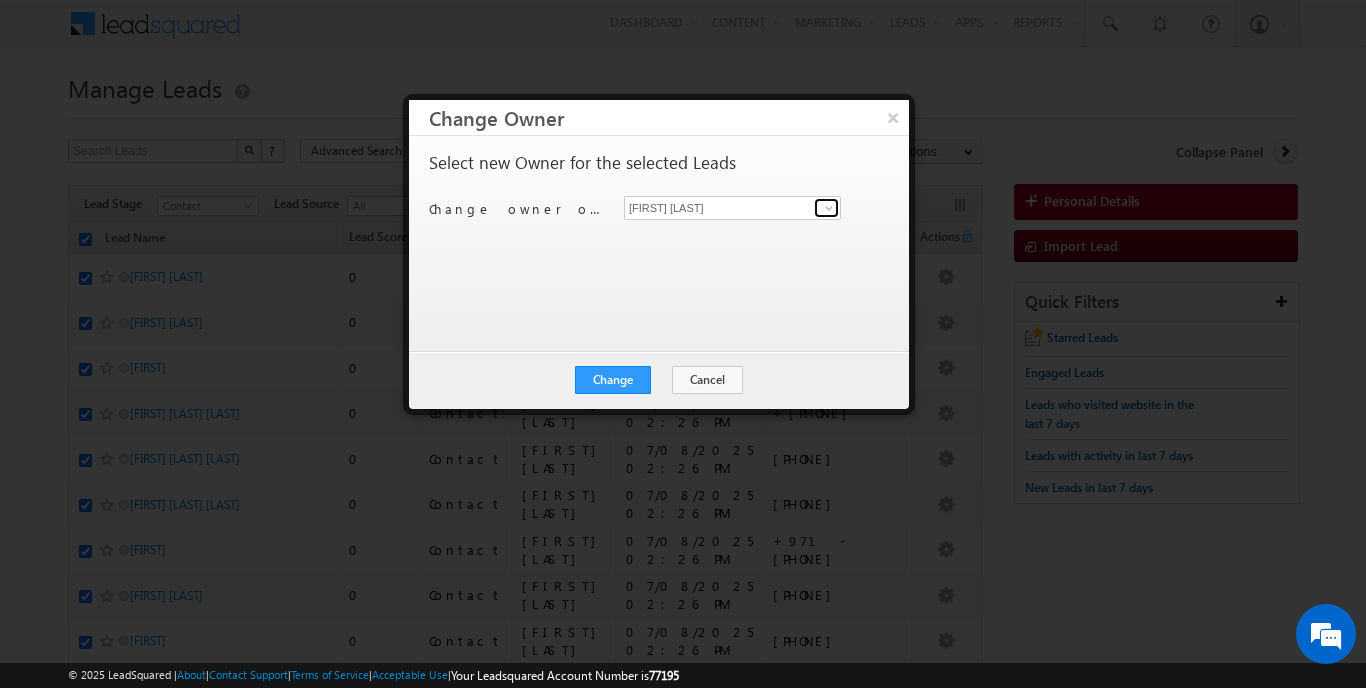 click at bounding box center [826, 208] 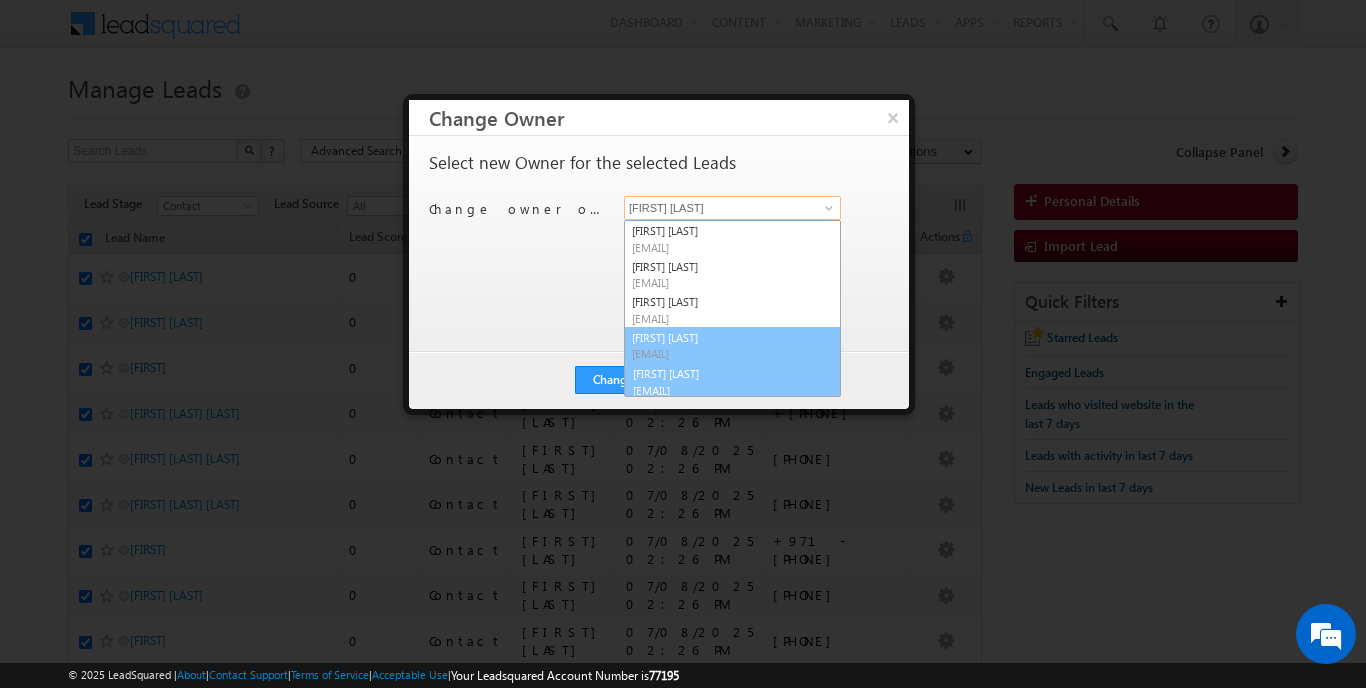 scroll, scrollTop: 2, scrollLeft: 0, axis: vertical 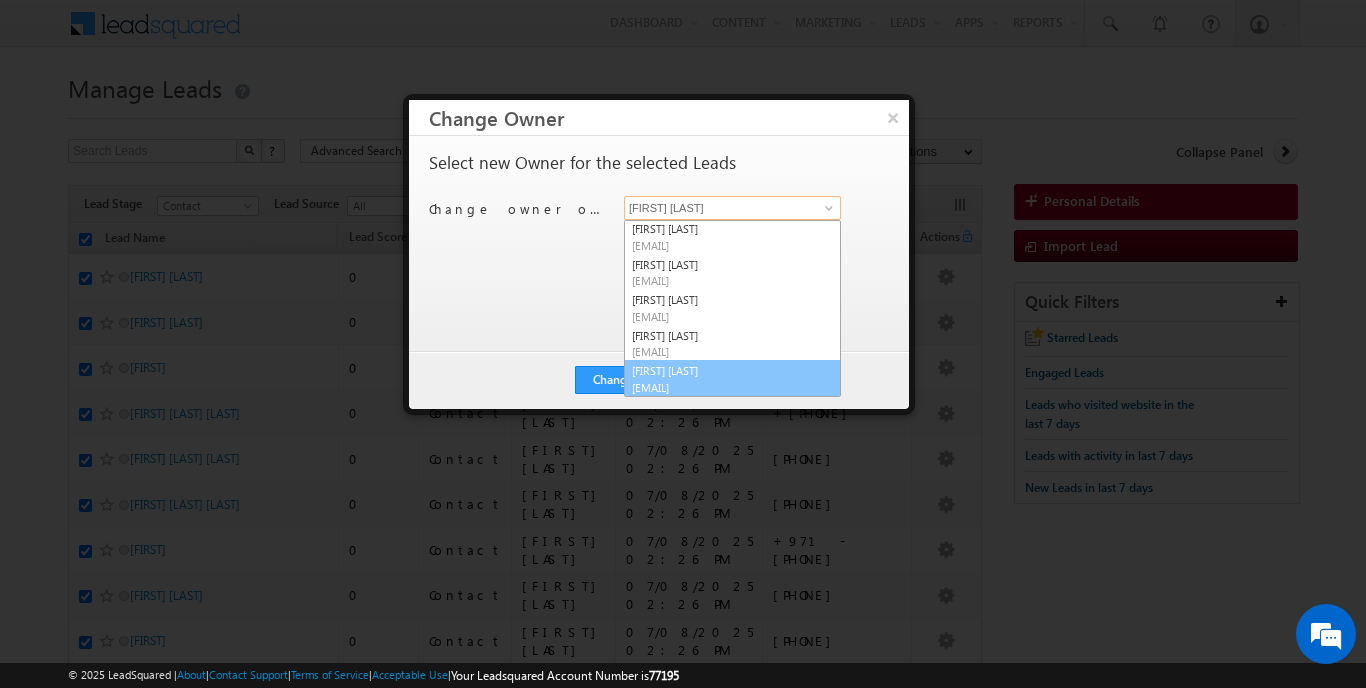 click on "Syed Hussain   syed.hussain@indglobal.ae" at bounding box center [732, 379] 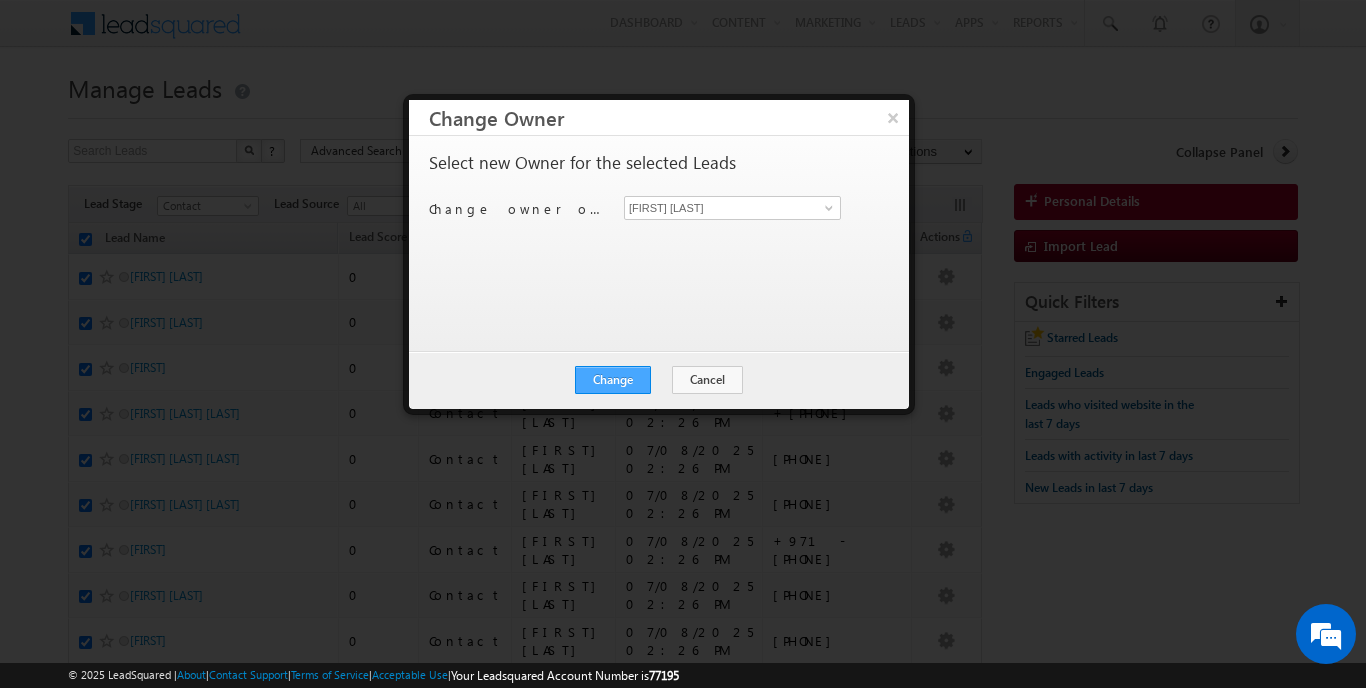 click on "Change" at bounding box center [613, 380] 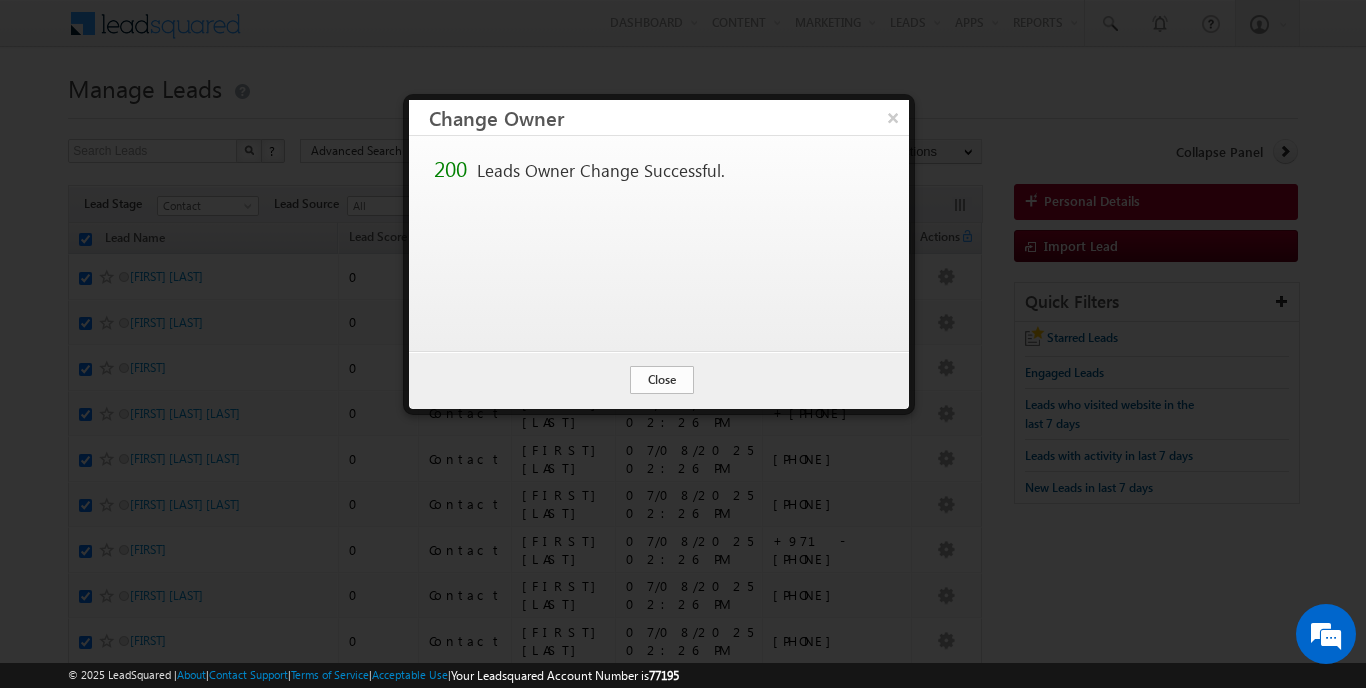 click on "Close" at bounding box center (662, 380) 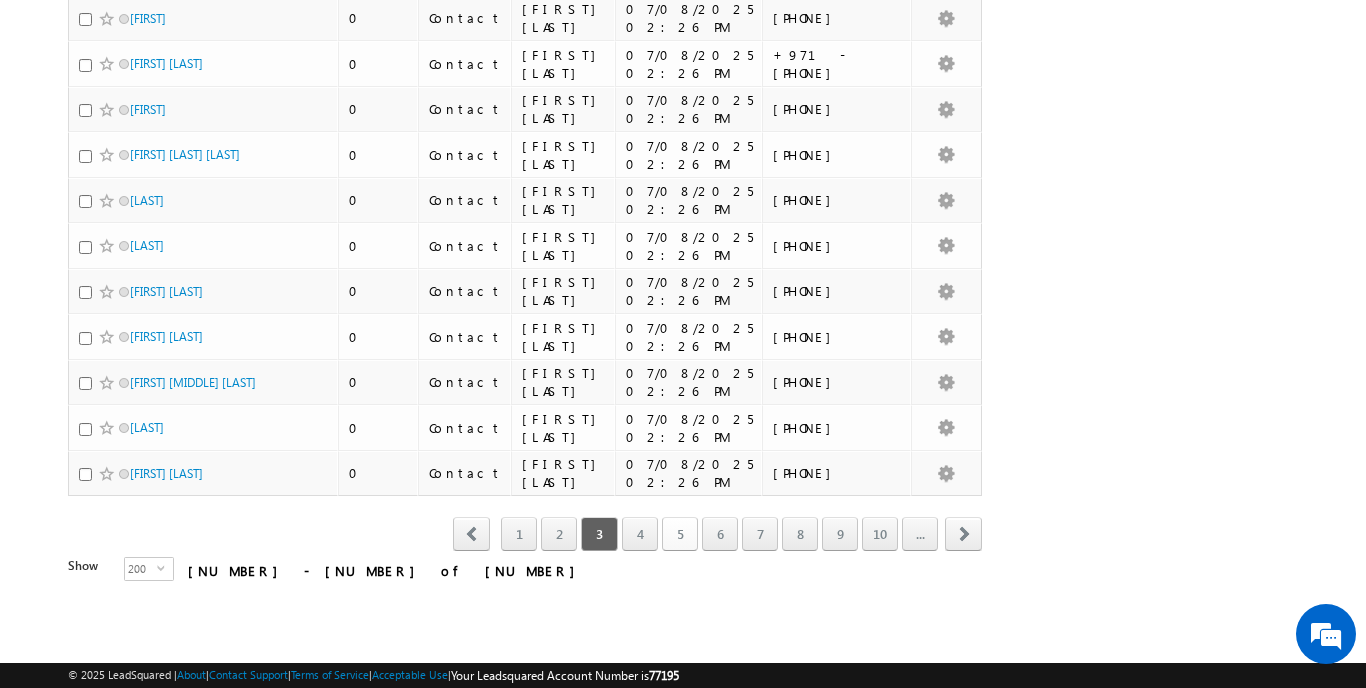 scroll, scrollTop: 8961, scrollLeft: 0, axis: vertical 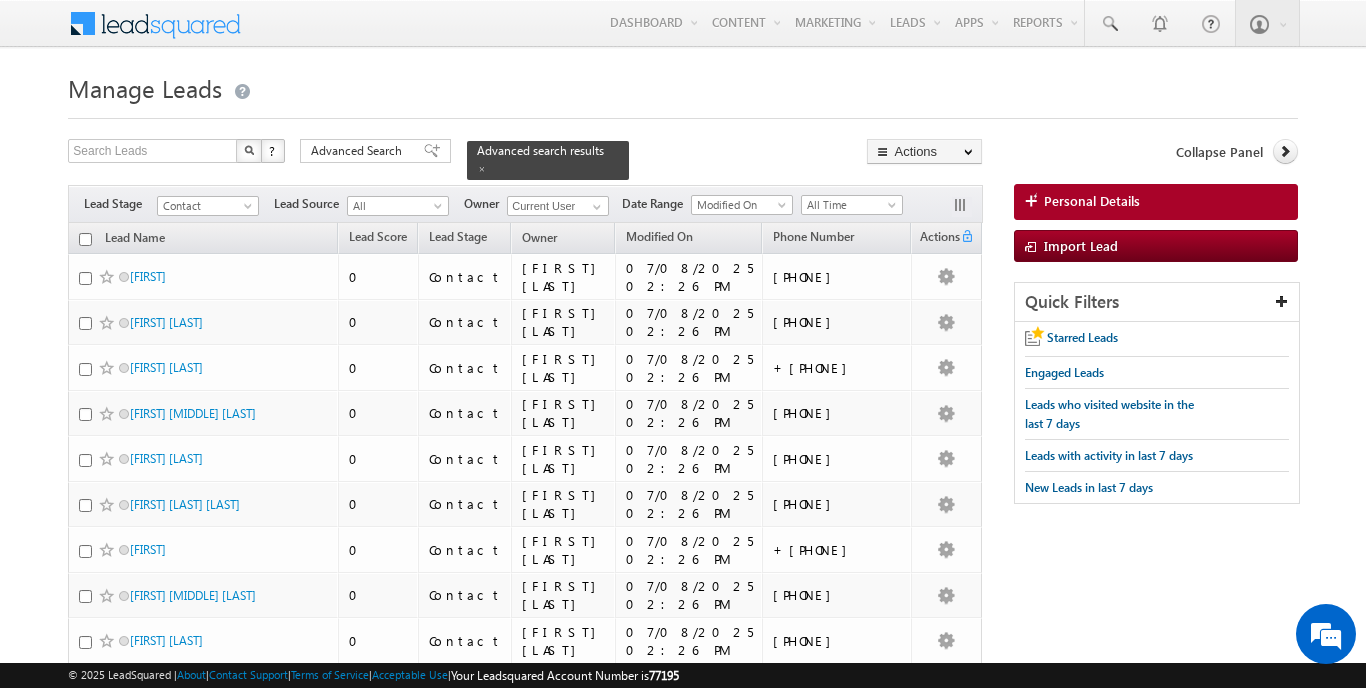 click at bounding box center (85, 239) 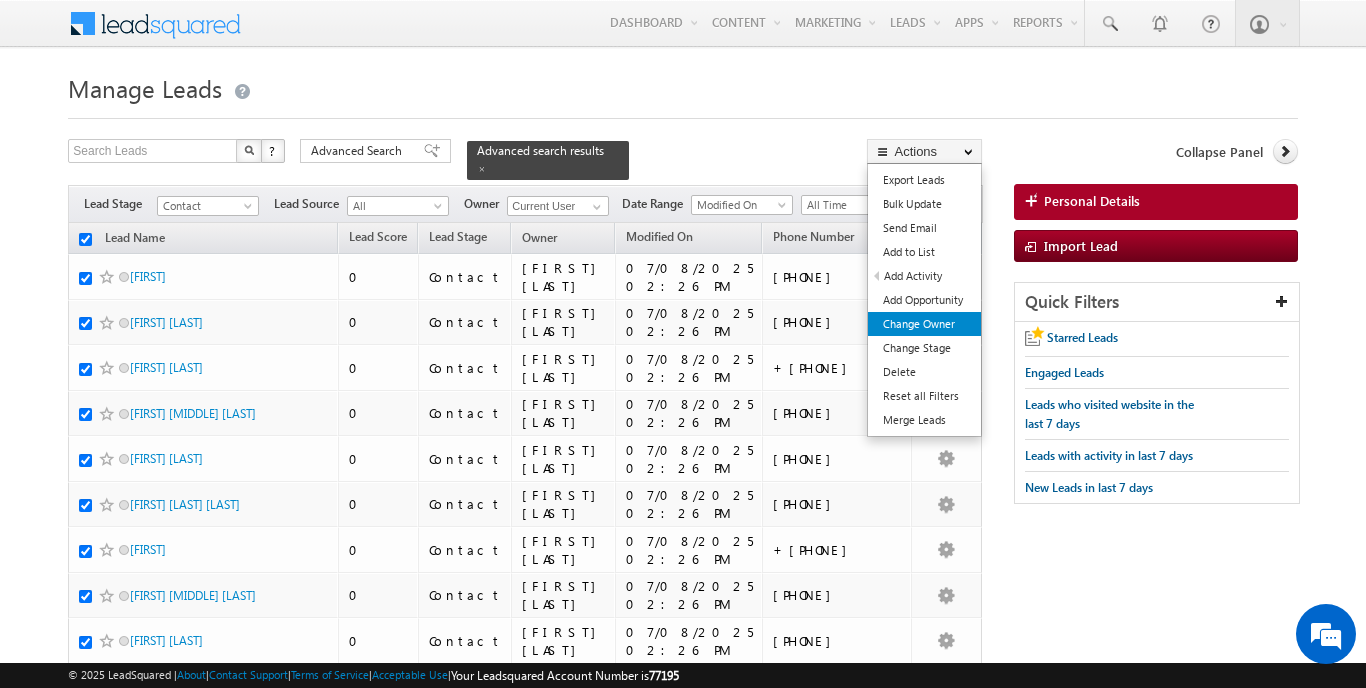 click on "Change Owner" at bounding box center [924, 324] 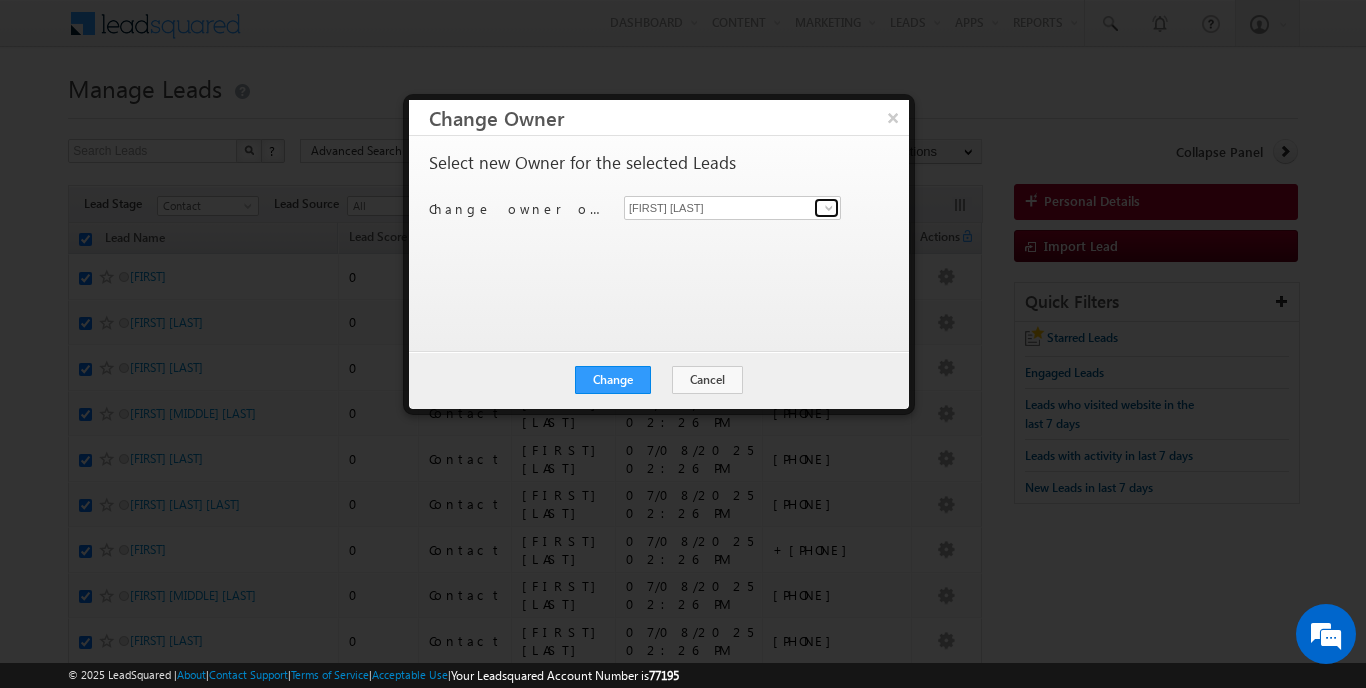 click at bounding box center (829, 208) 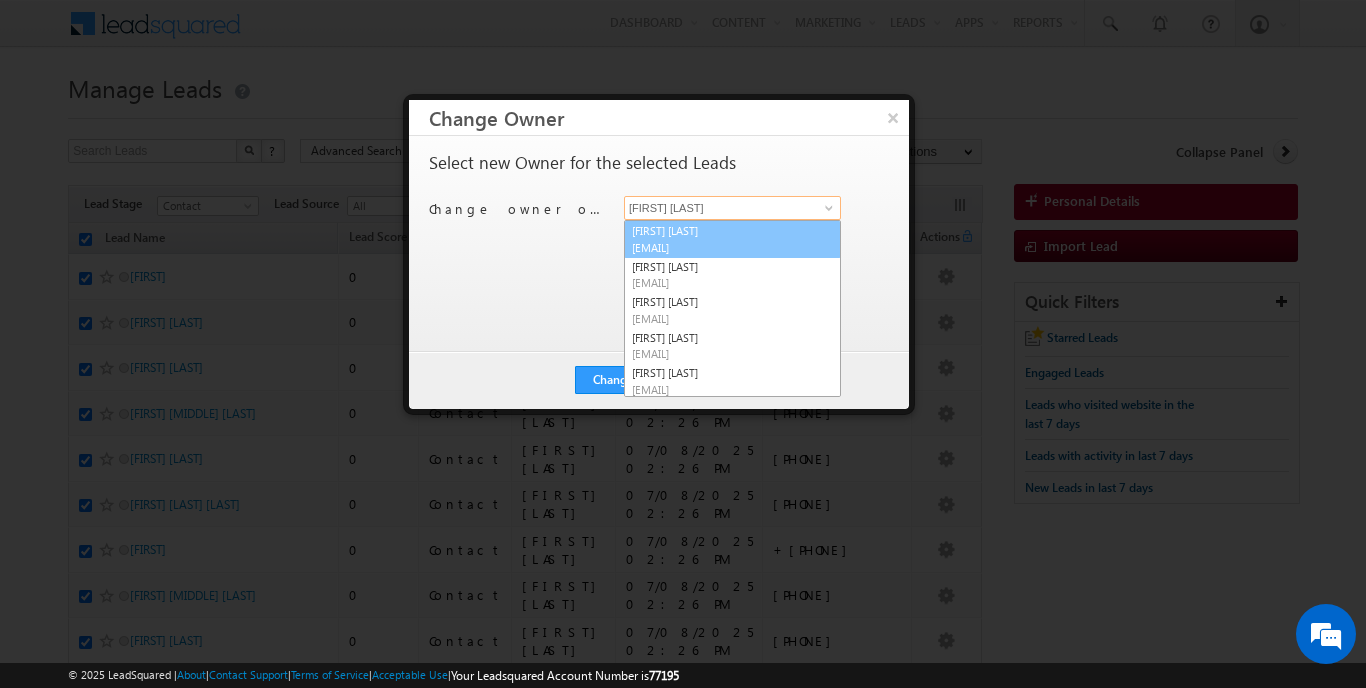 click on "akashdeep.singh@indglobal.ae" at bounding box center (722, 247) 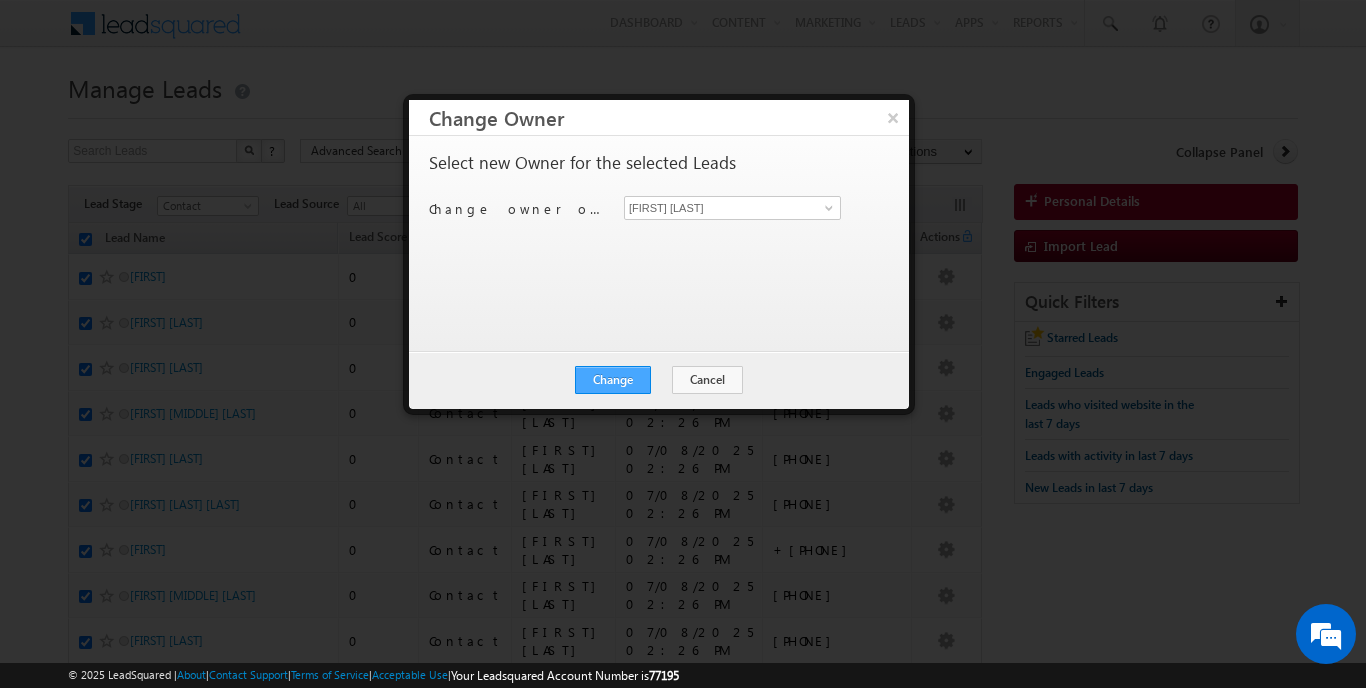 click on "Change" at bounding box center [613, 380] 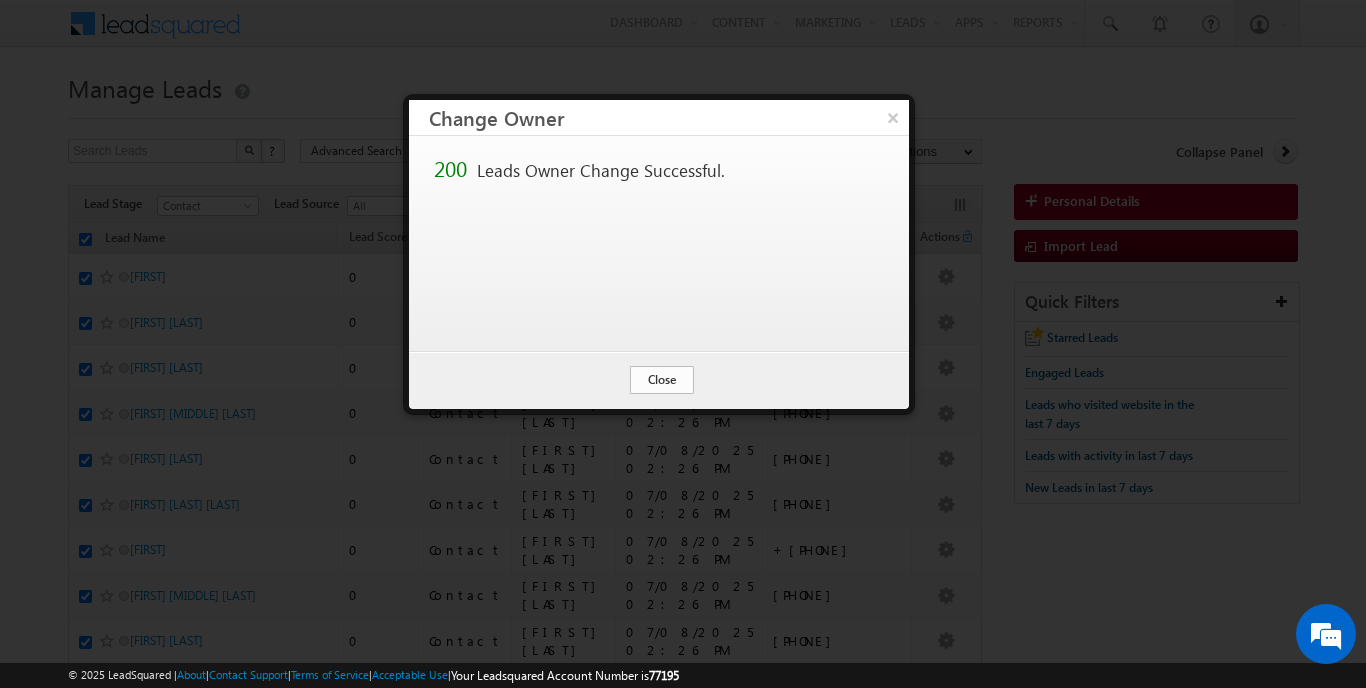 click on "Close" at bounding box center (662, 380) 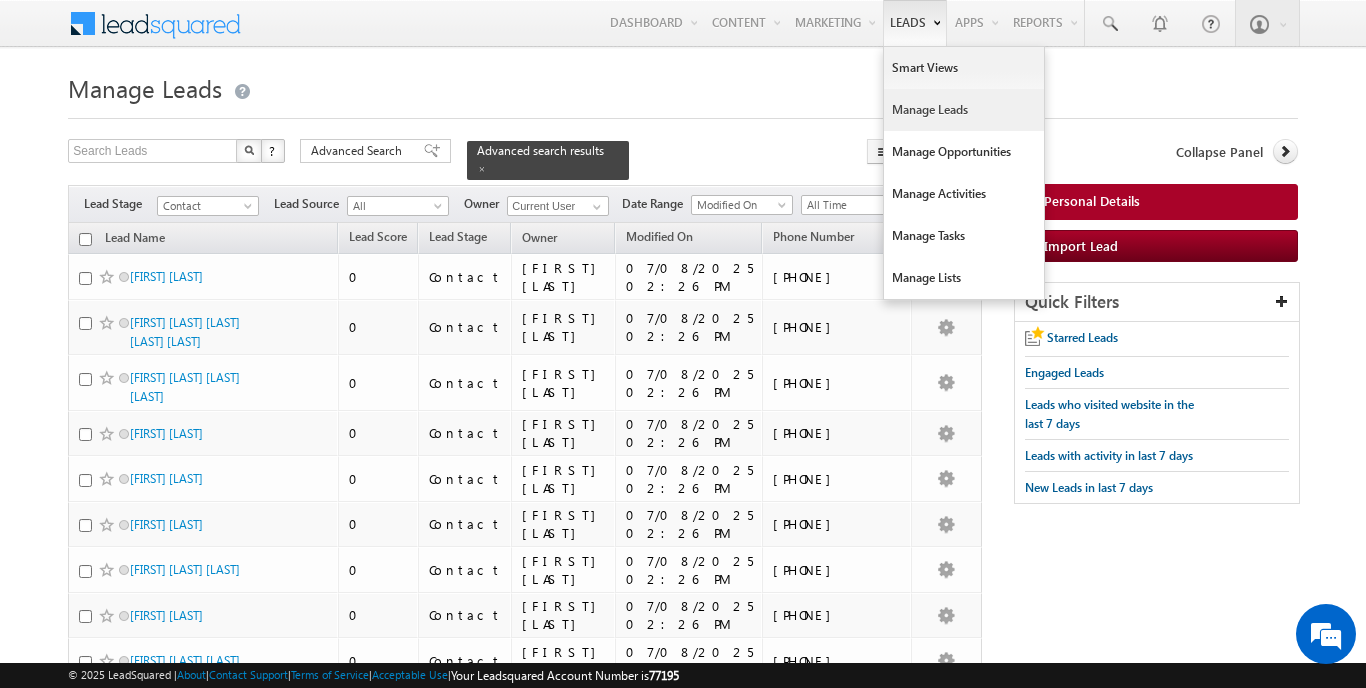 click on "Manage Leads" at bounding box center (964, 110) 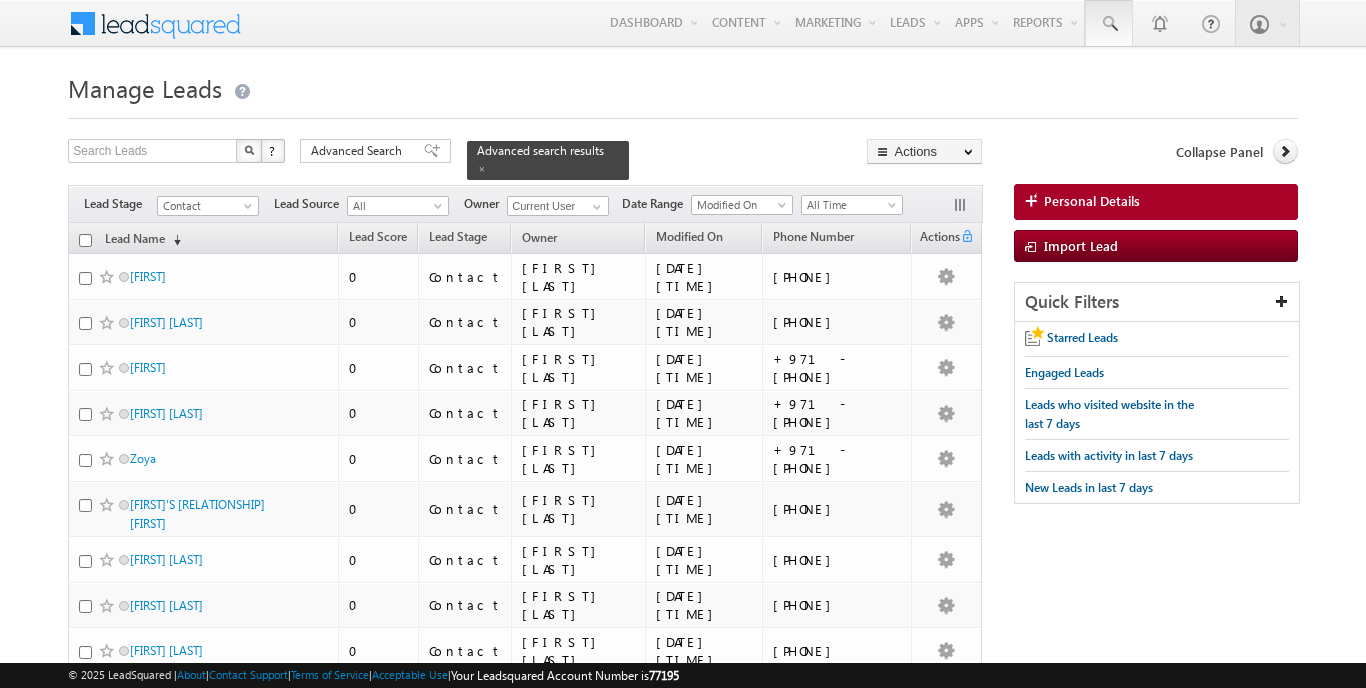 click at bounding box center (1109, 24) 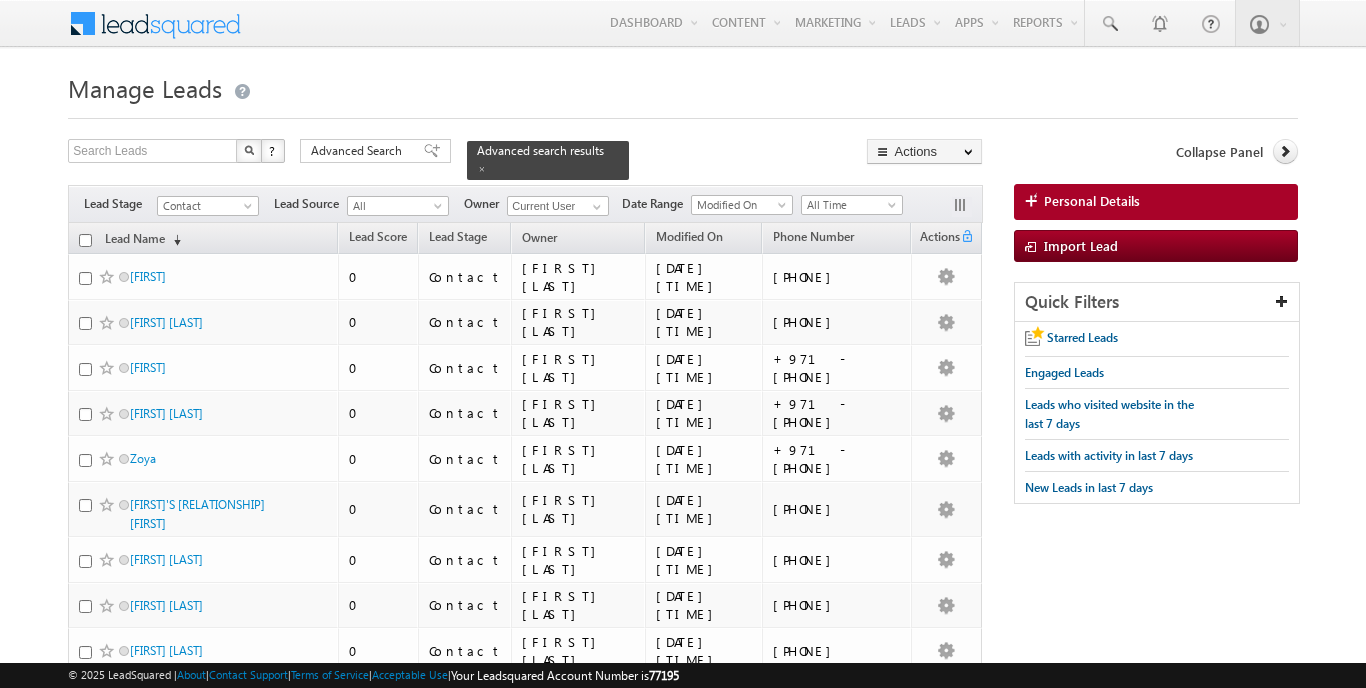 click at bounding box center [0, 0] 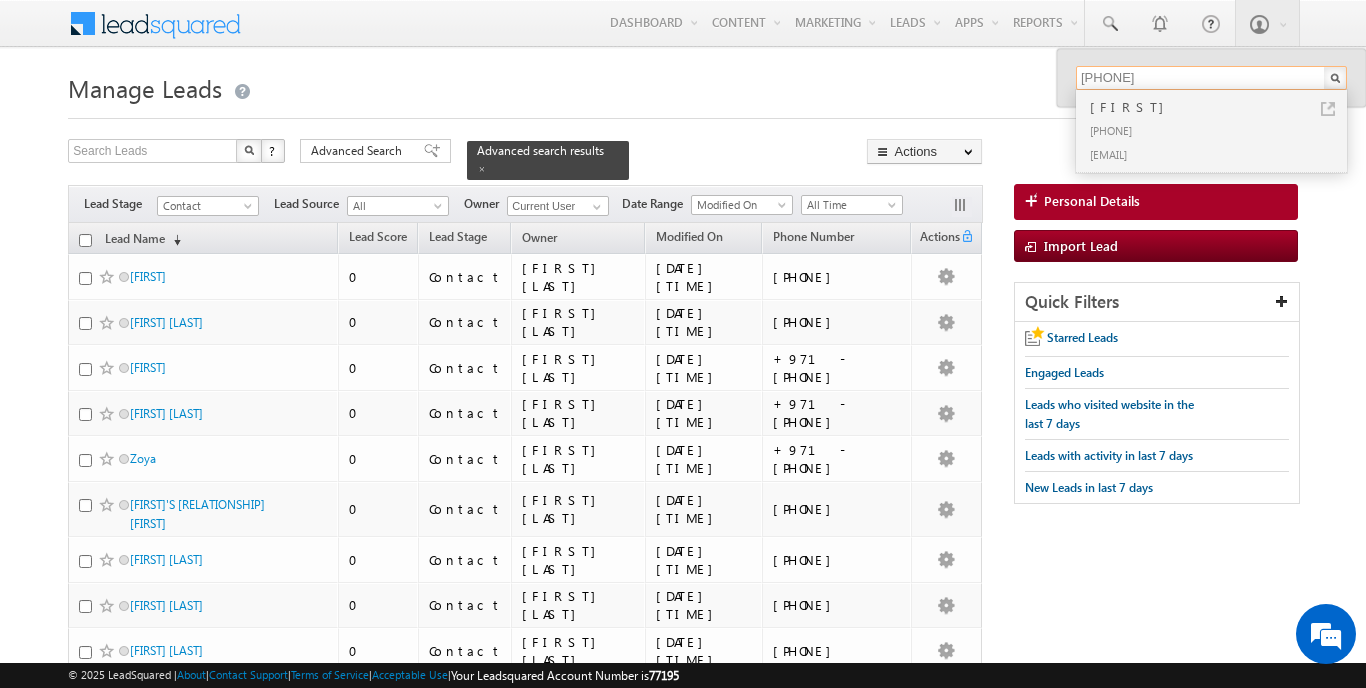 scroll, scrollTop: 0, scrollLeft: 0, axis: both 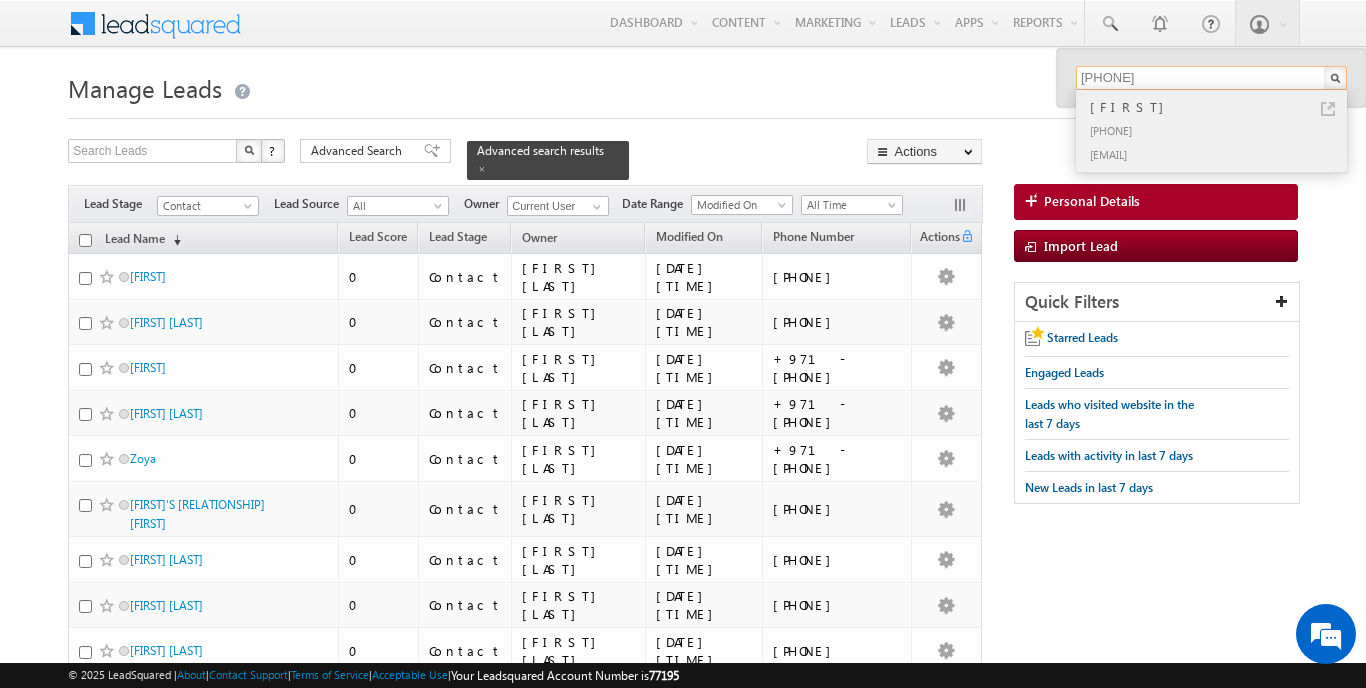 type on "553691087" 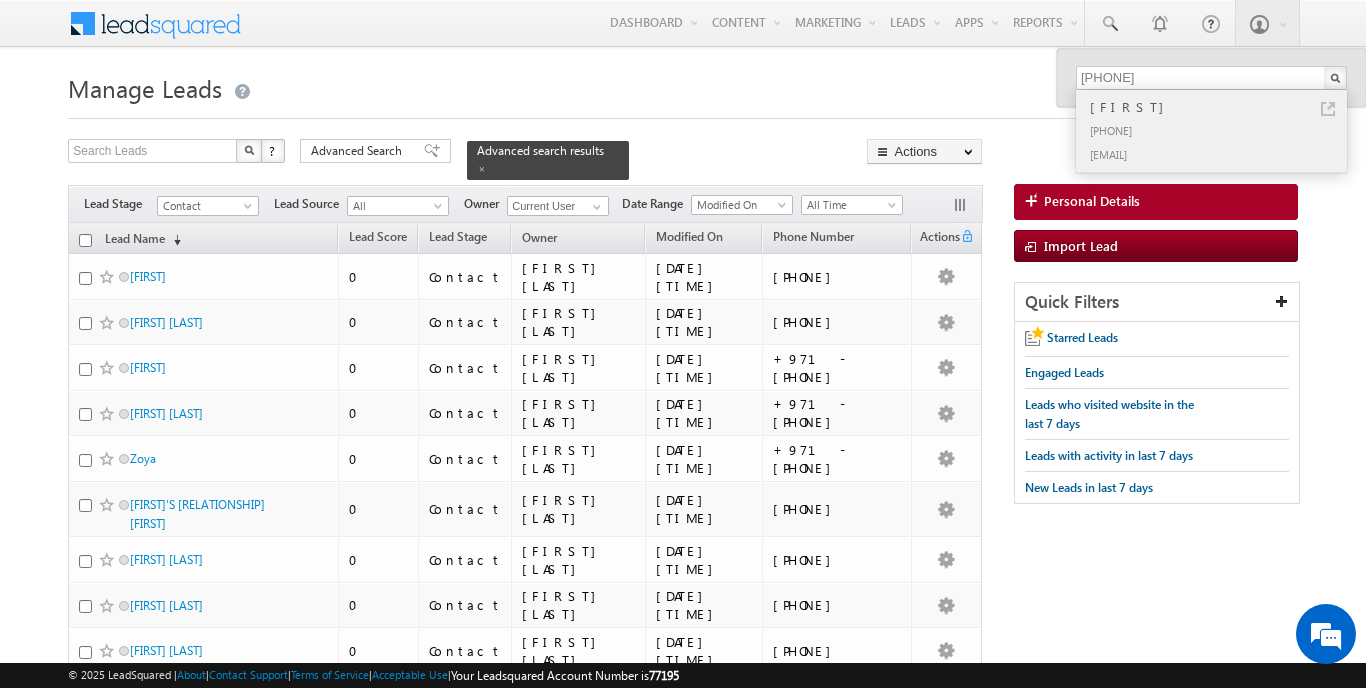 click on "+971-553691087" at bounding box center [1220, 130] 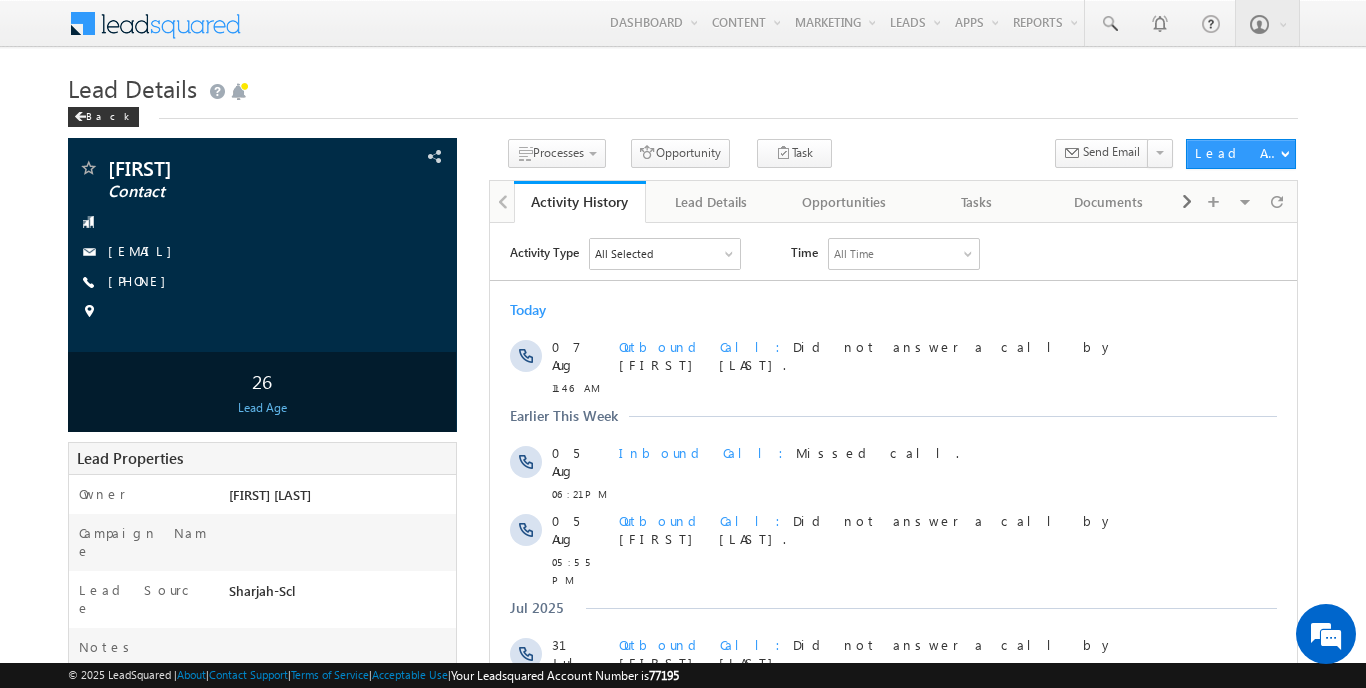 scroll, scrollTop: 0, scrollLeft: 0, axis: both 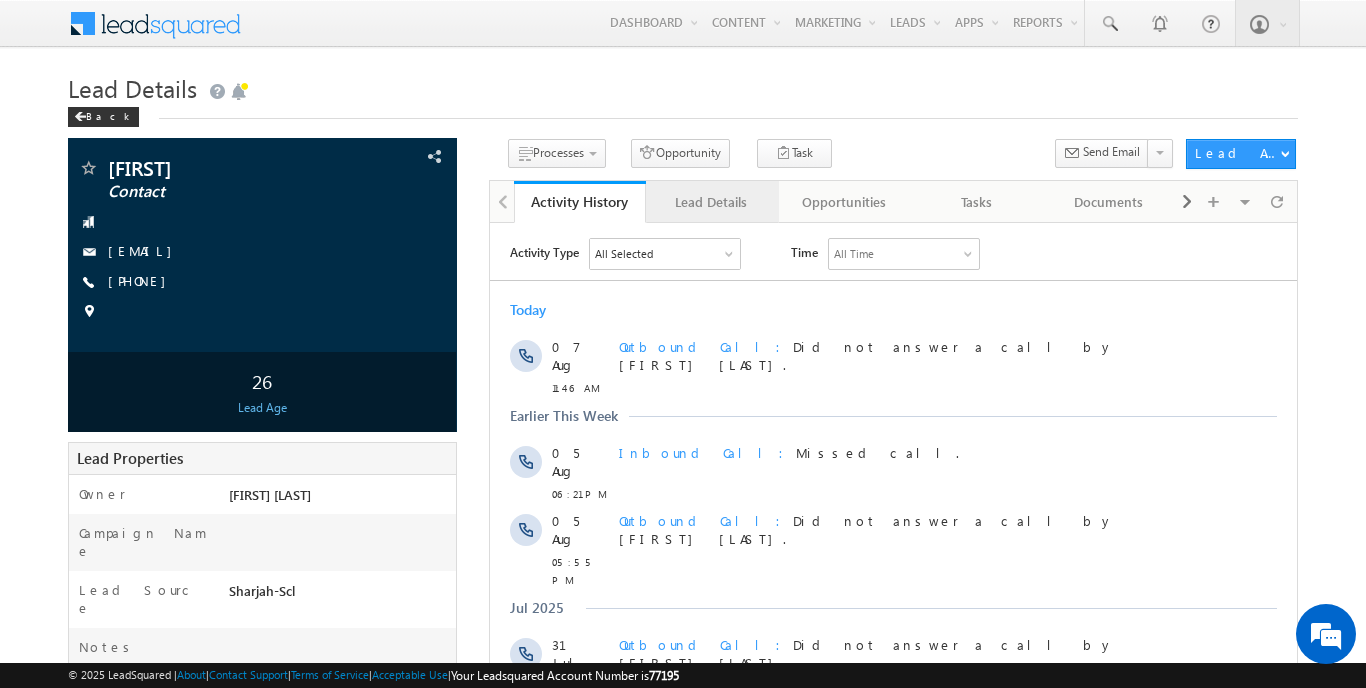 click on "Lead Details" at bounding box center [711, 202] 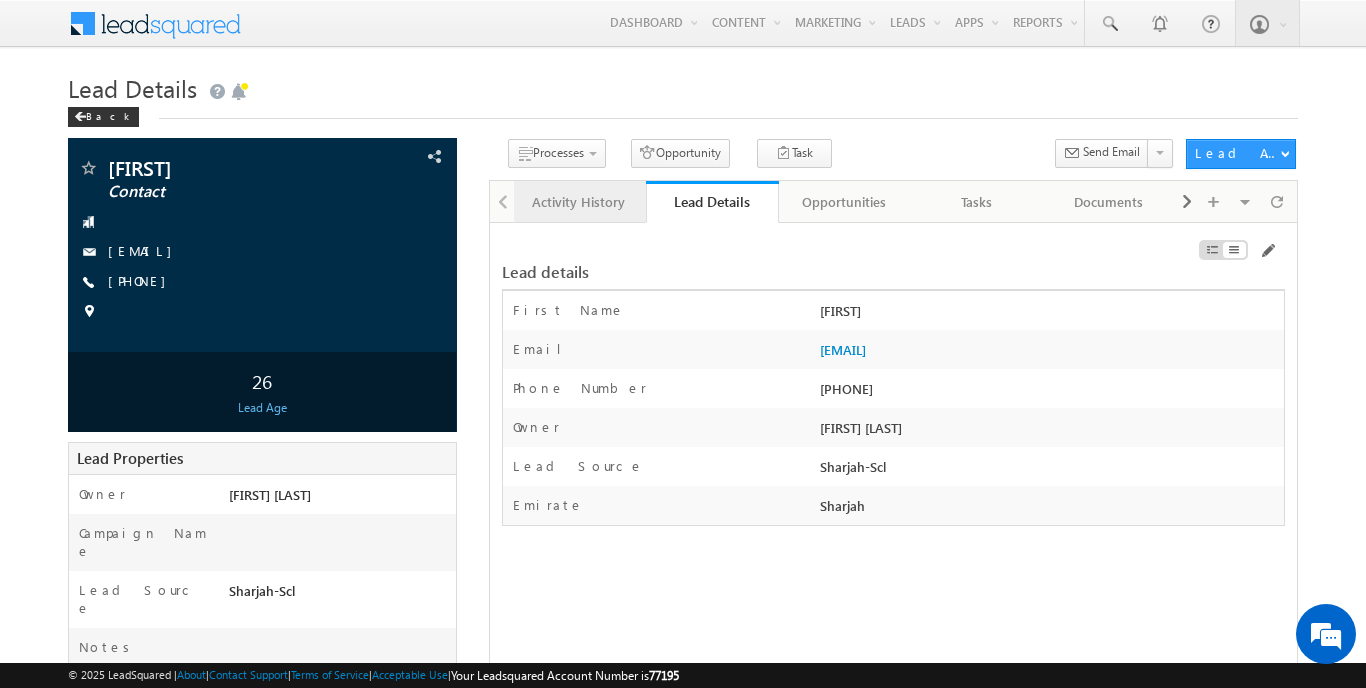 scroll, scrollTop: 0, scrollLeft: 0, axis: both 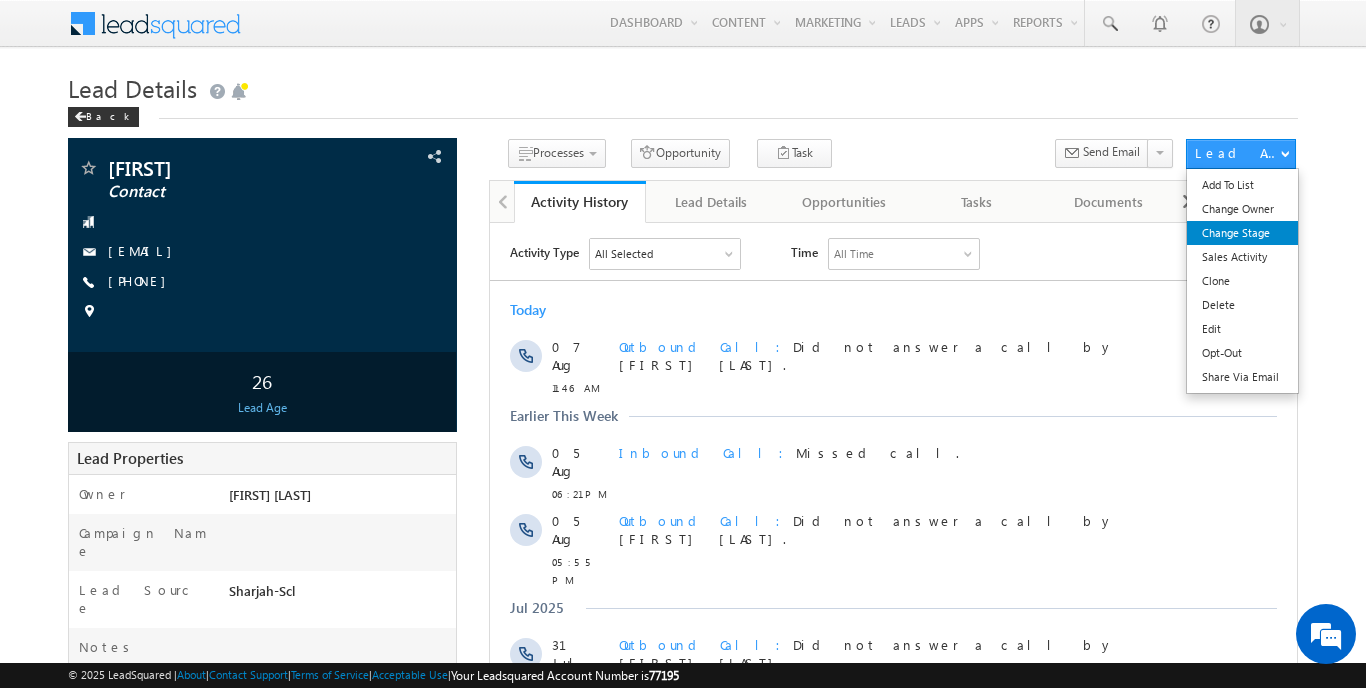 click on "Change Stage" at bounding box center [1242, 233] 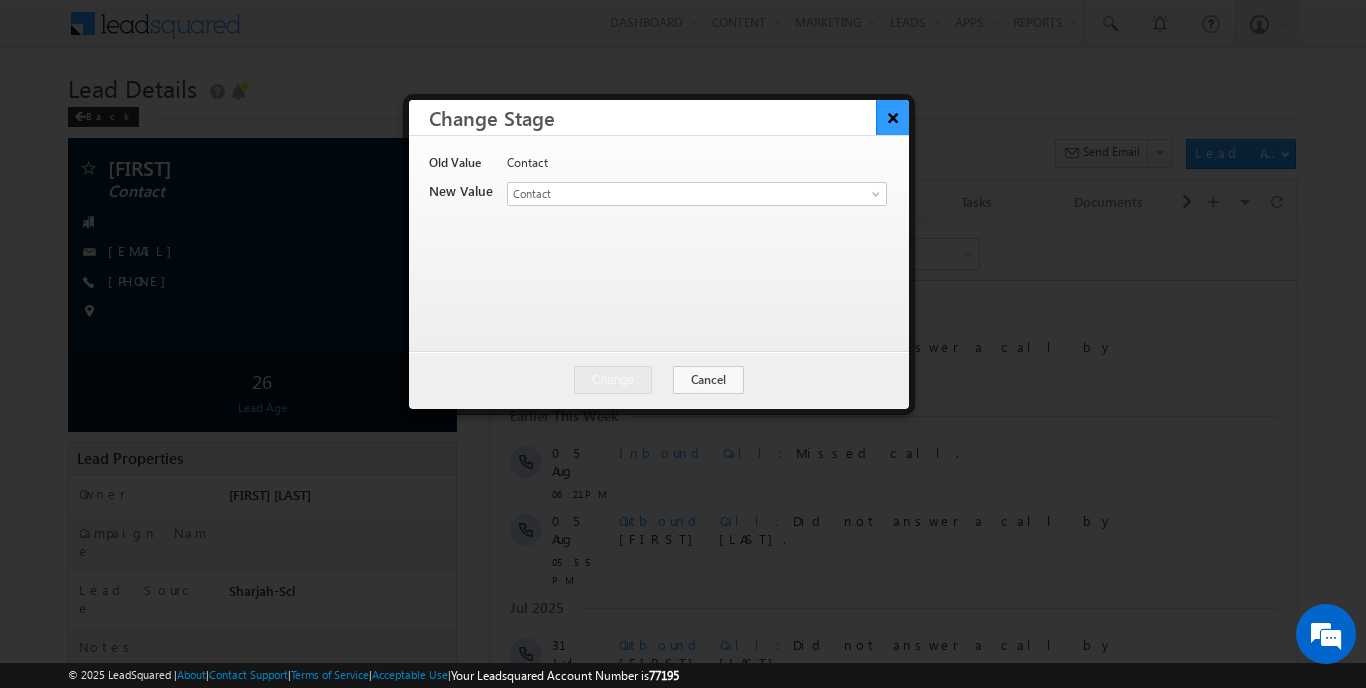 click on "×" at bounding box center [892, 117] 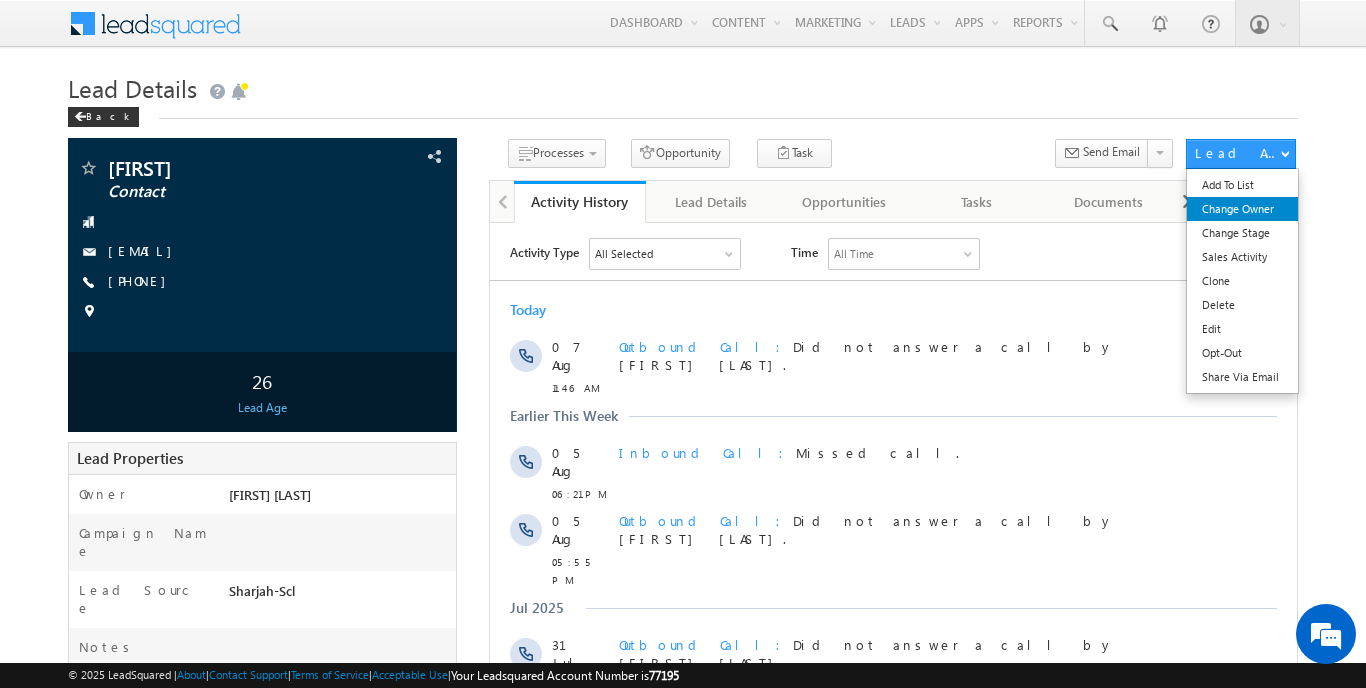 click on "Change Owner" at bounding box center (1242, 209) 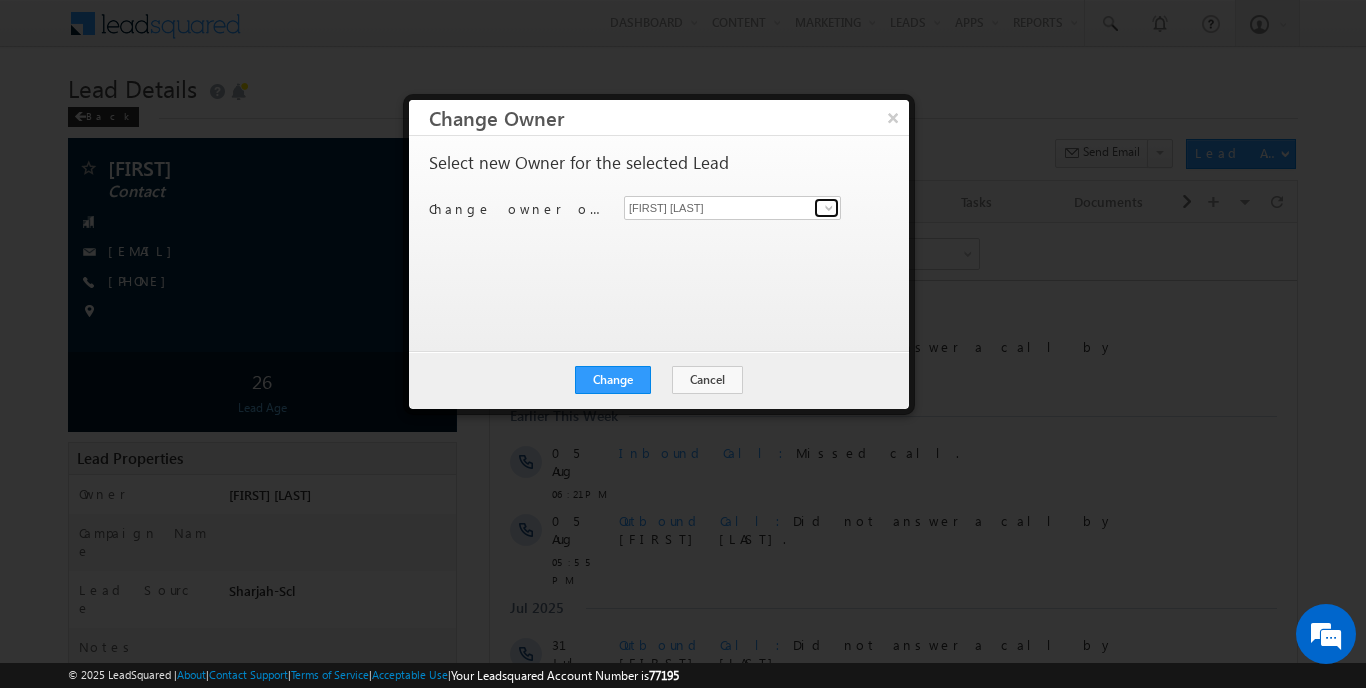 click at bounding box center (829, 208) 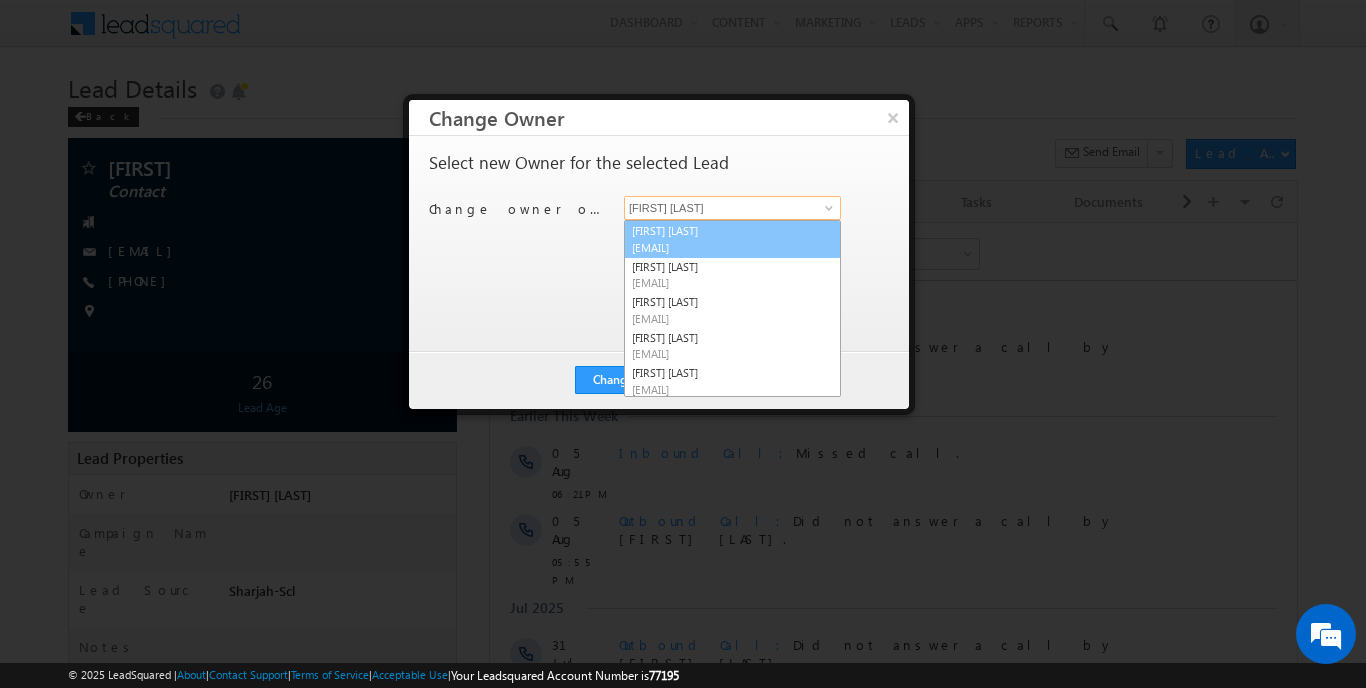 click on "akashdeep.singh@indglobal.ae" at bounding box center (722, 247) 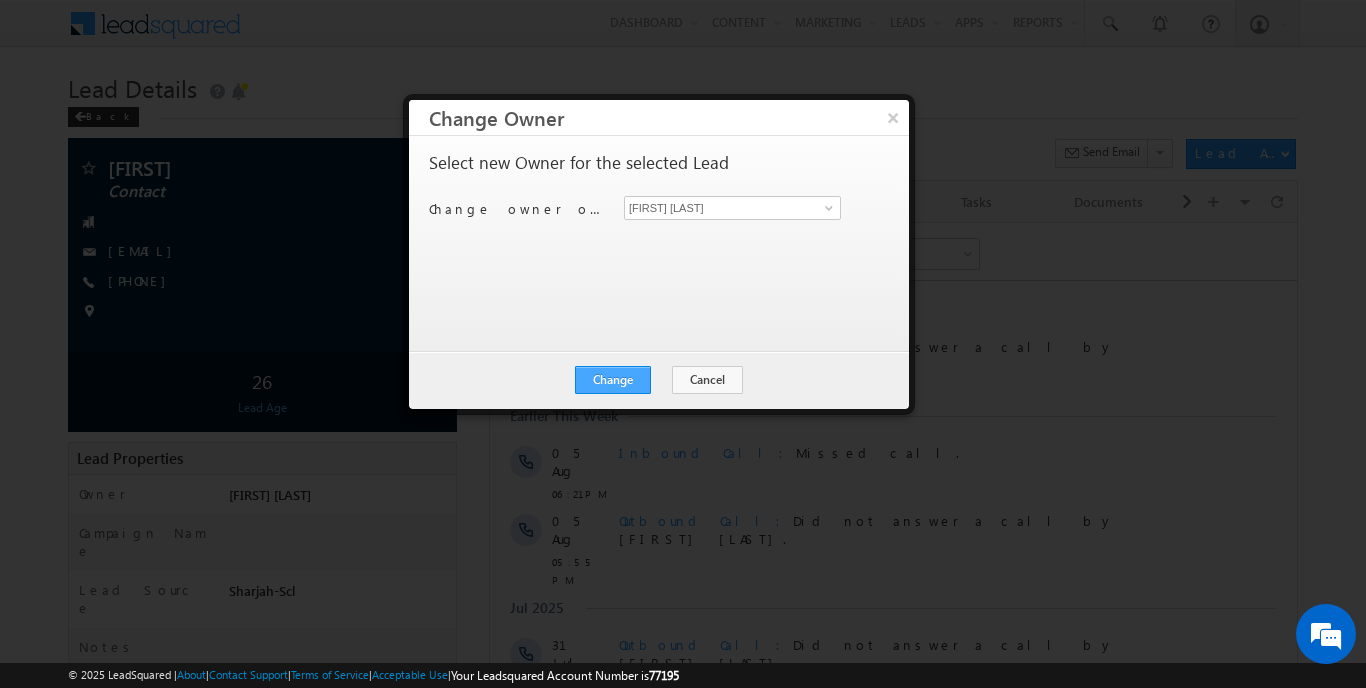 click on "Change" at bounding box center (613, 380) 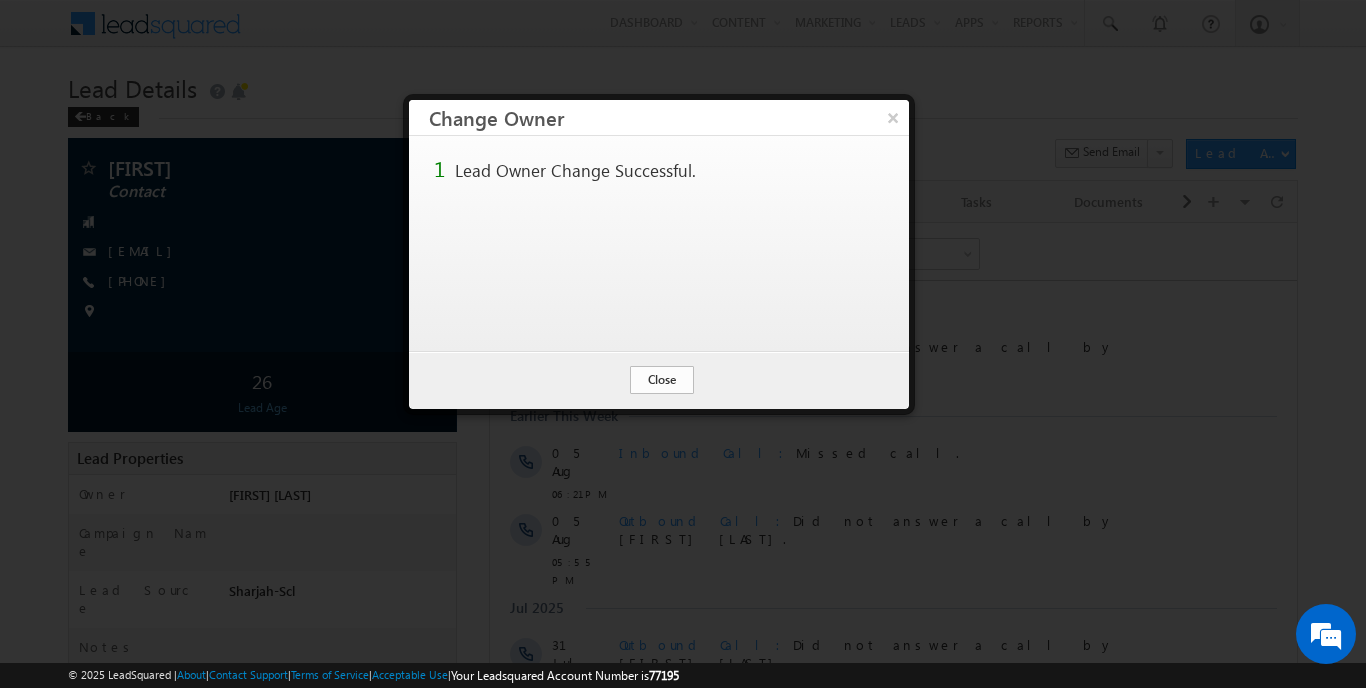 click on "Close" at bounding box center (662, 380) 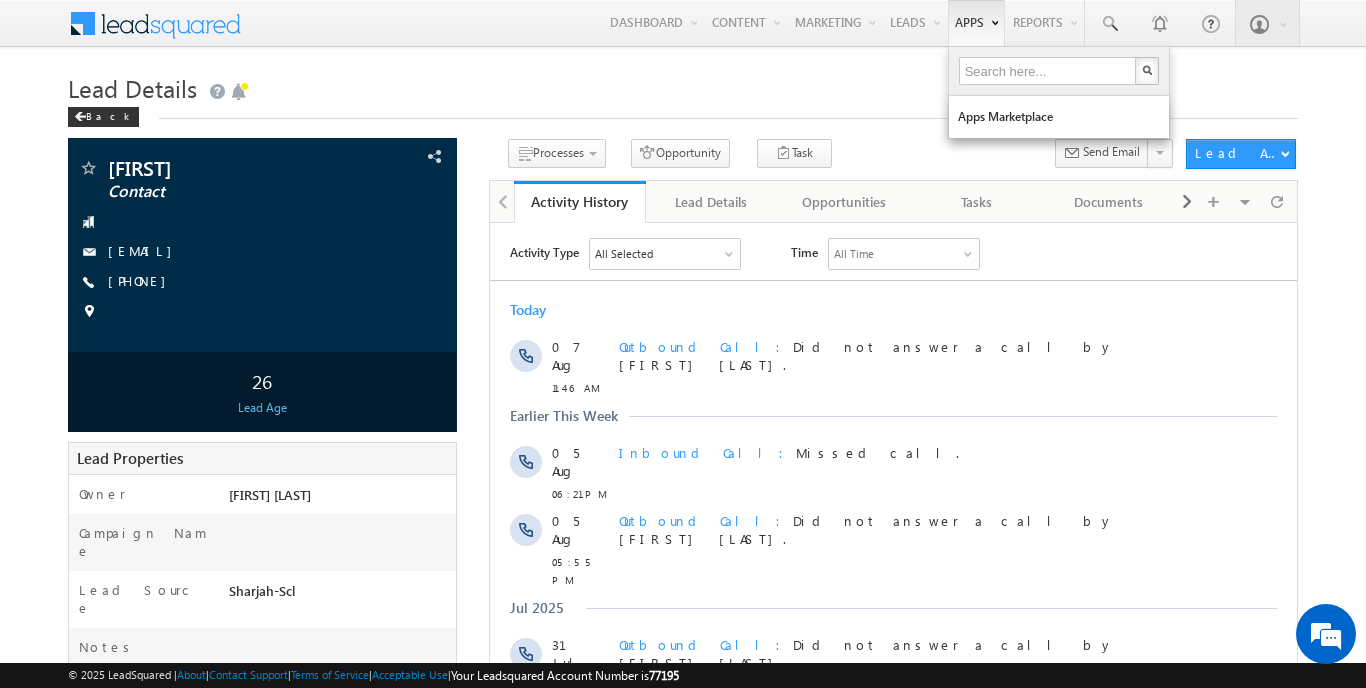 scroll, scrollTop: 0, scrollLeft: 0, axis: both 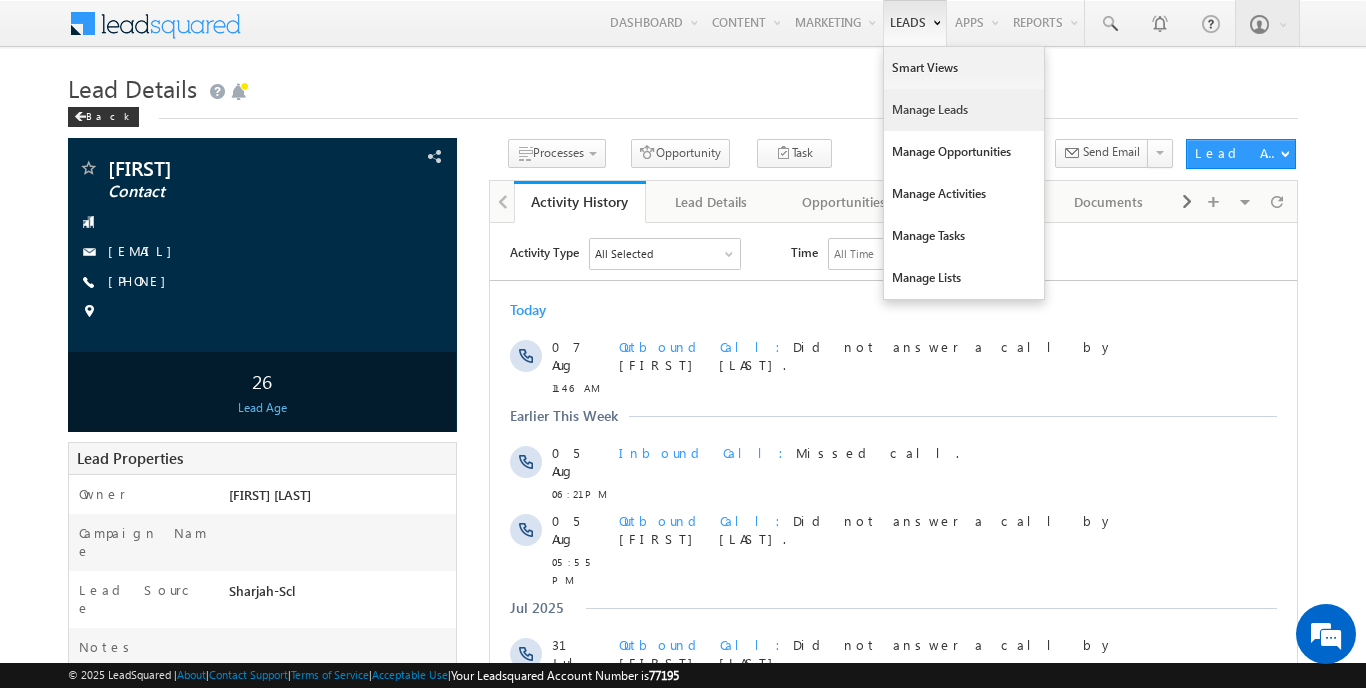 click on "Manage Leads" at bounding box center [964, 110] 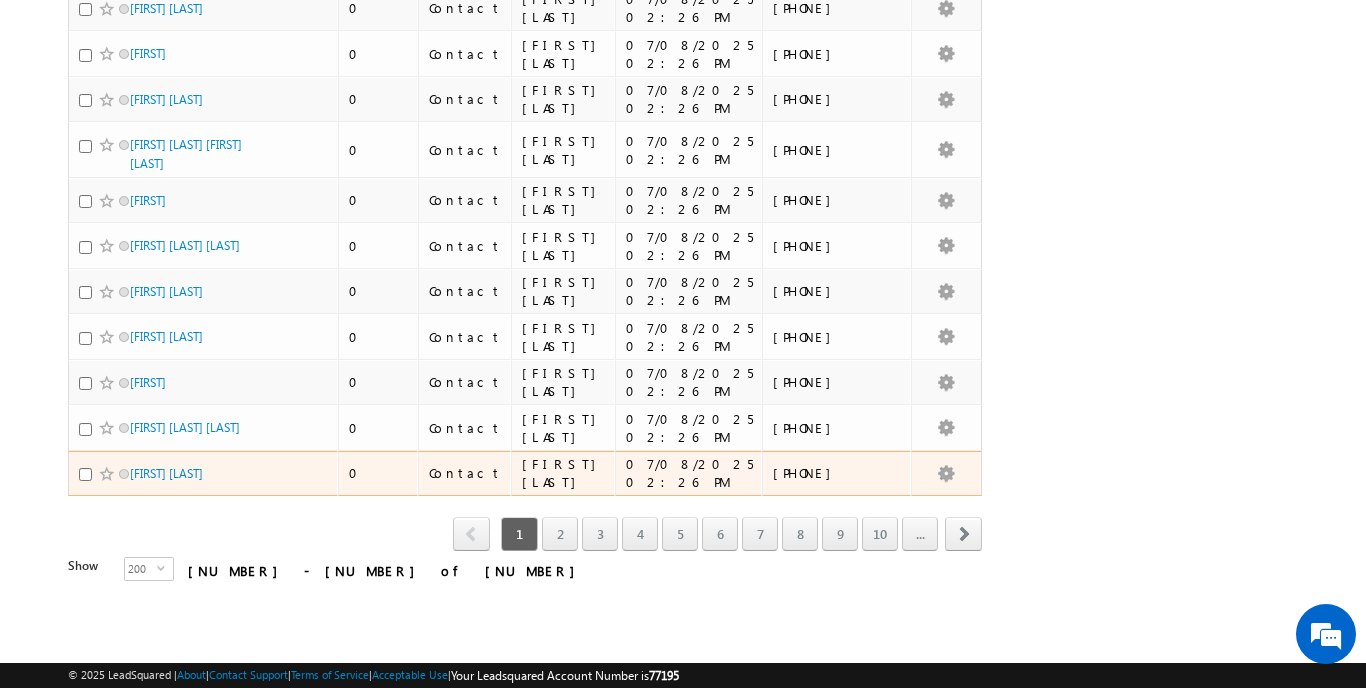 scroll, scrollTop: 8937, scrollLeft: 0, axis: vertical 